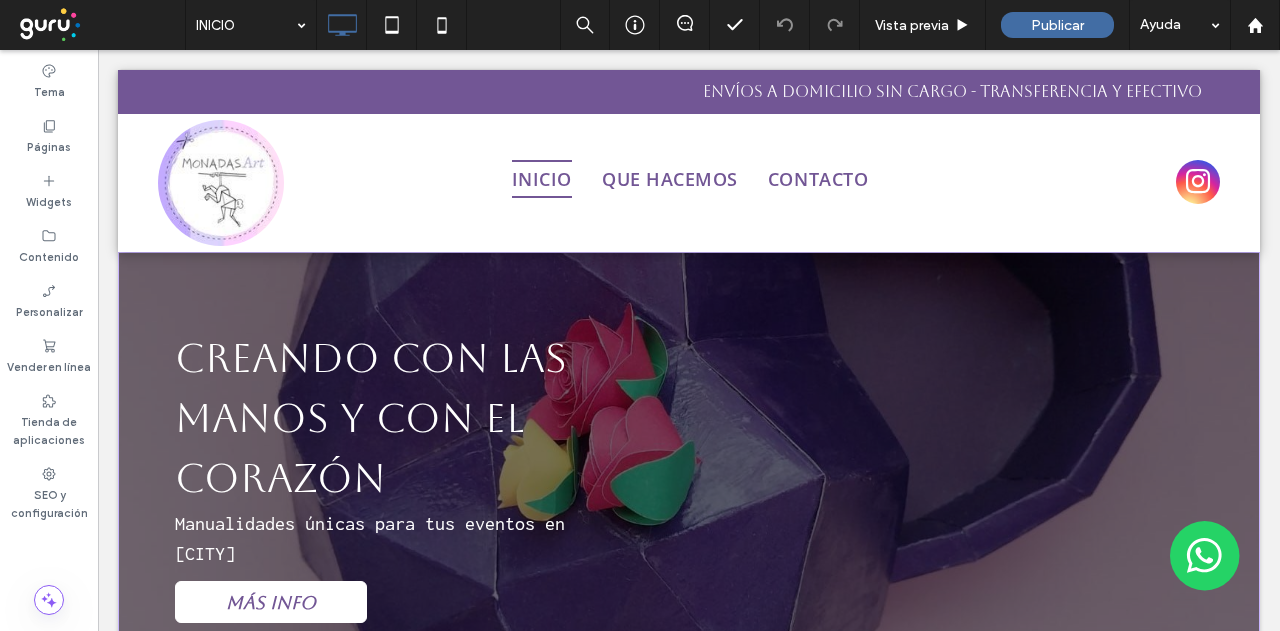 scroll, scrollTop: 0, scrollLeft: 0, axis: both 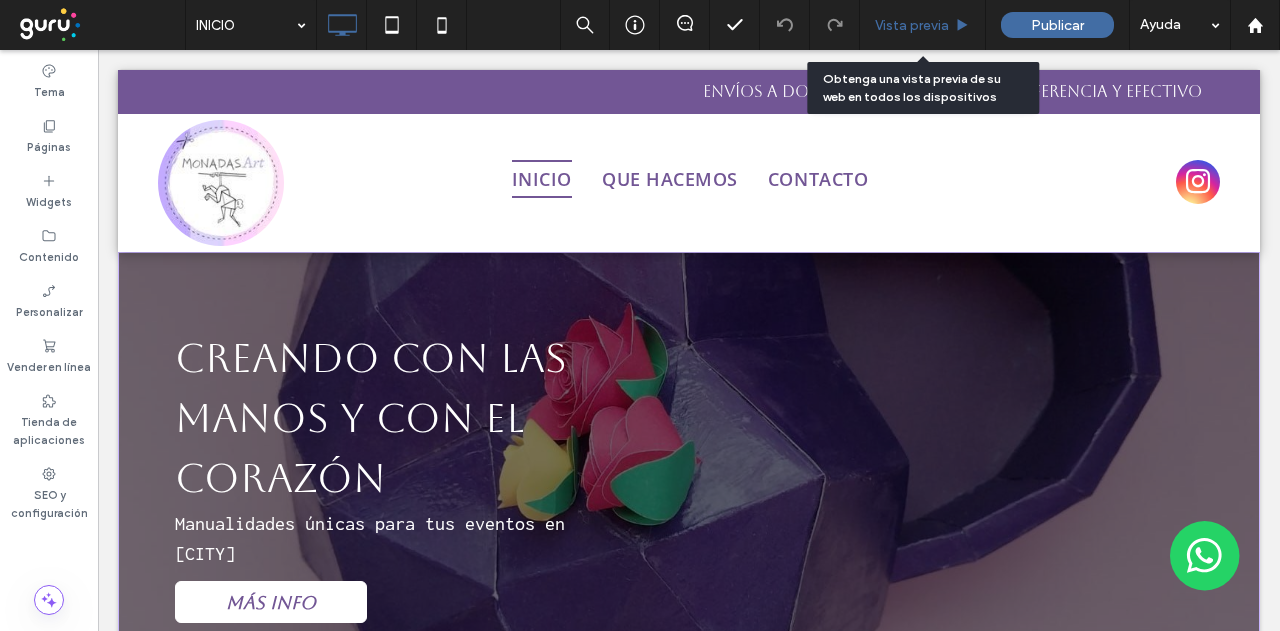 click on "Vista previa" at bounding box center (912, 25) 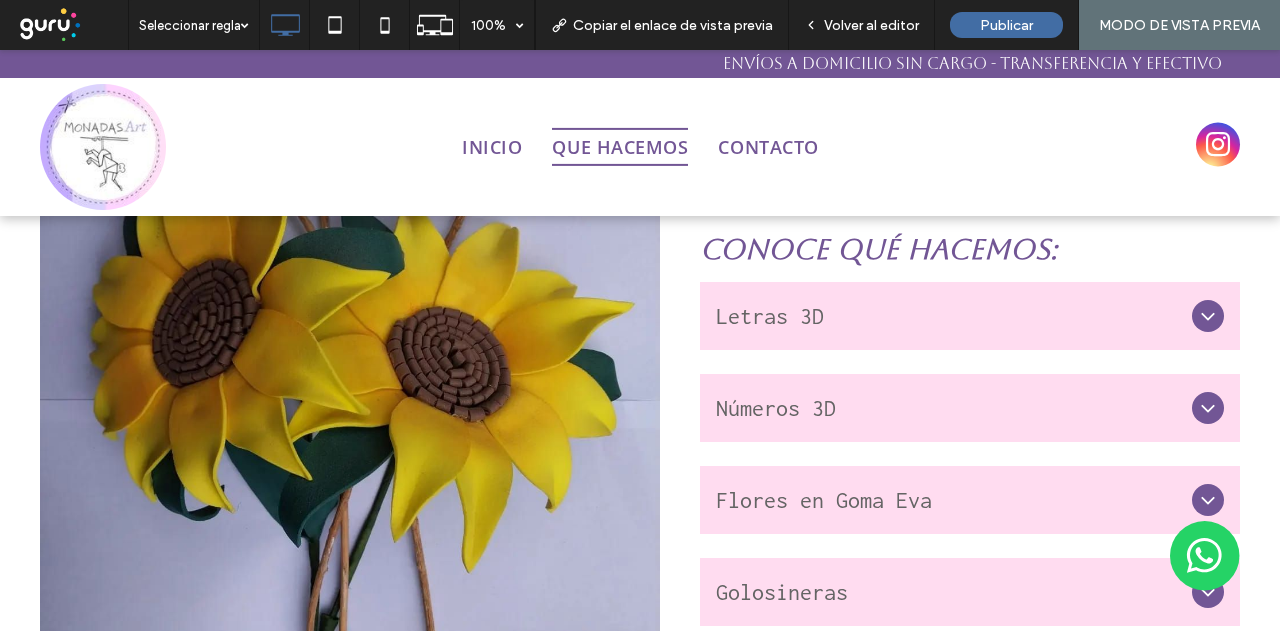 scroll, scrollTop: 1100, scrollLeft: 0, axis: vertical 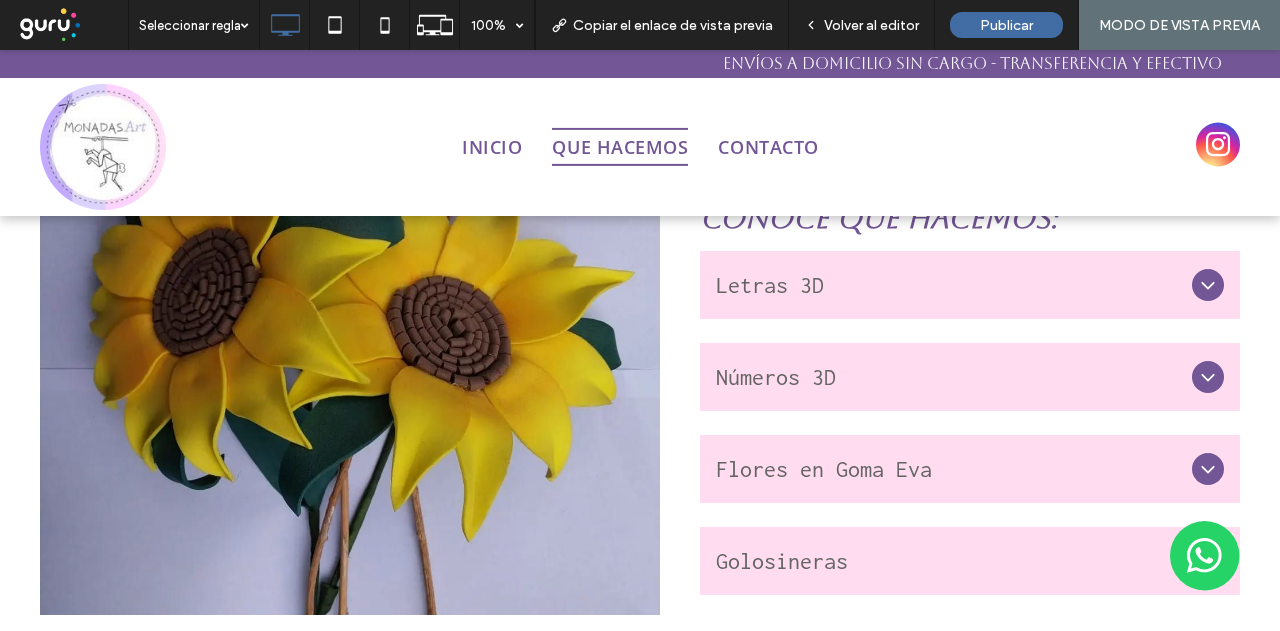 click 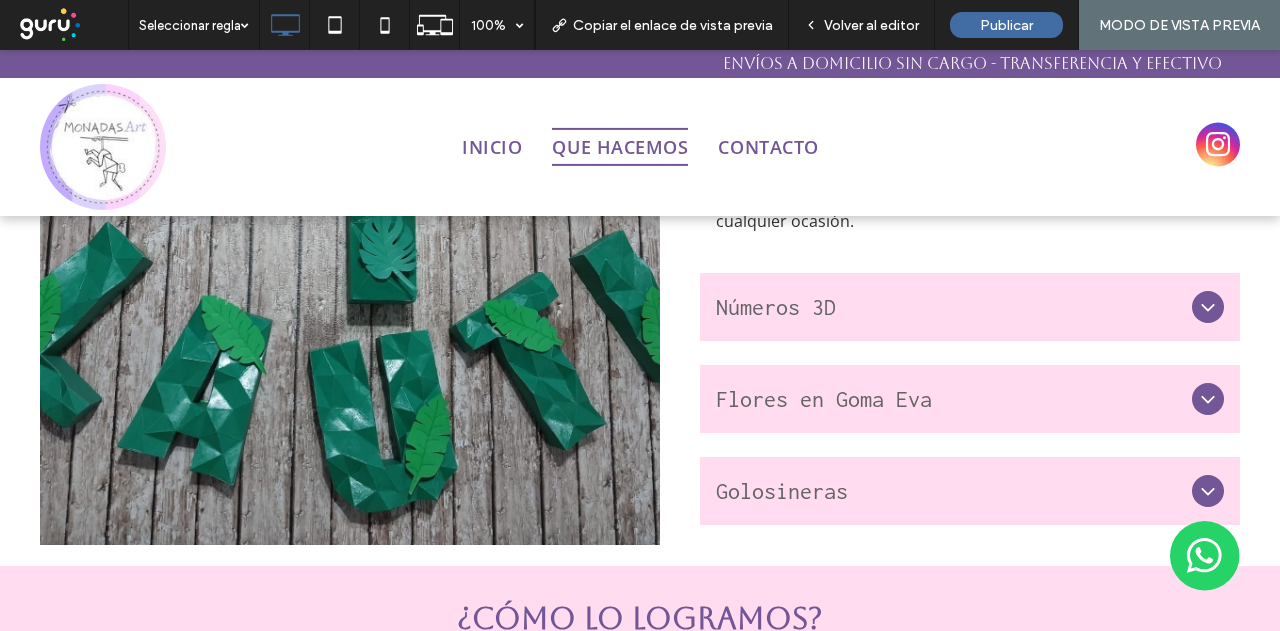 scroll, scrollTop: 1300, scrollLeft: 0, axis: vertical 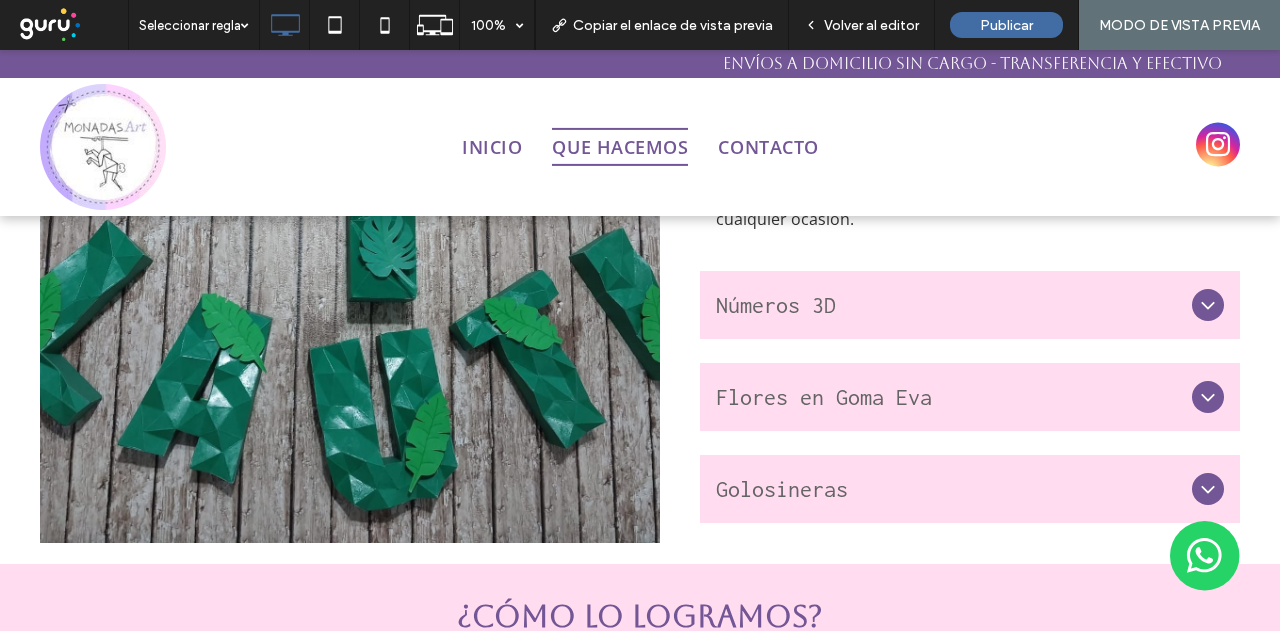 click 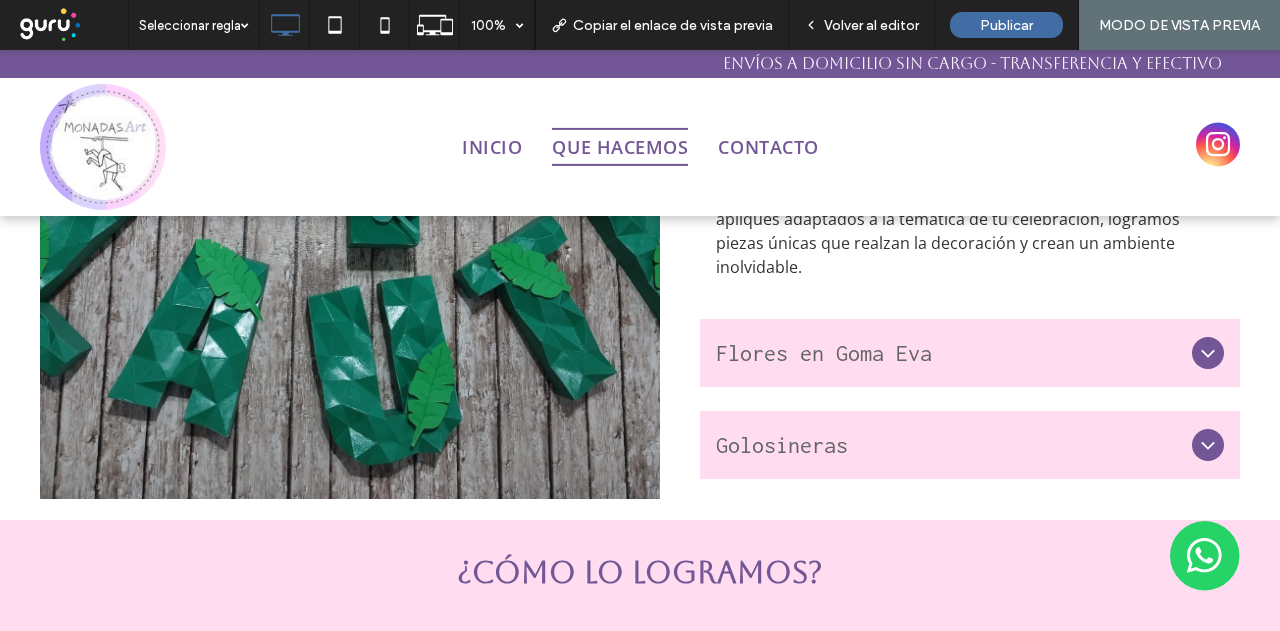 scroll, scrollTop: 1400, scrollLeft: 0, axis: vertical 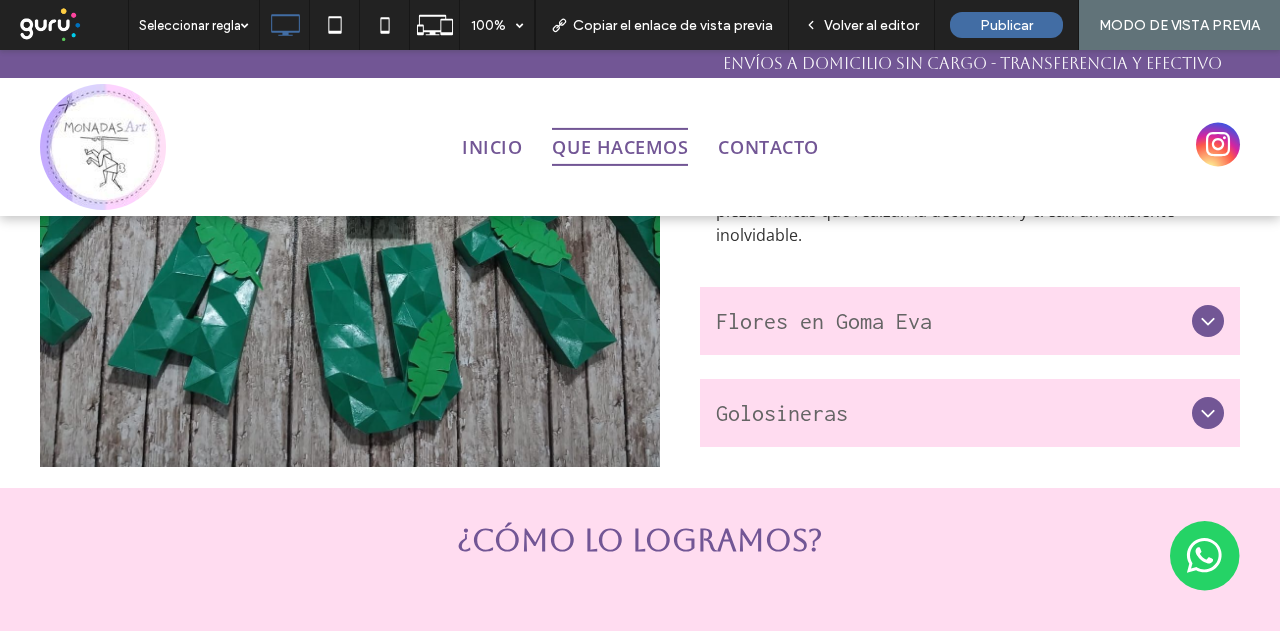 click 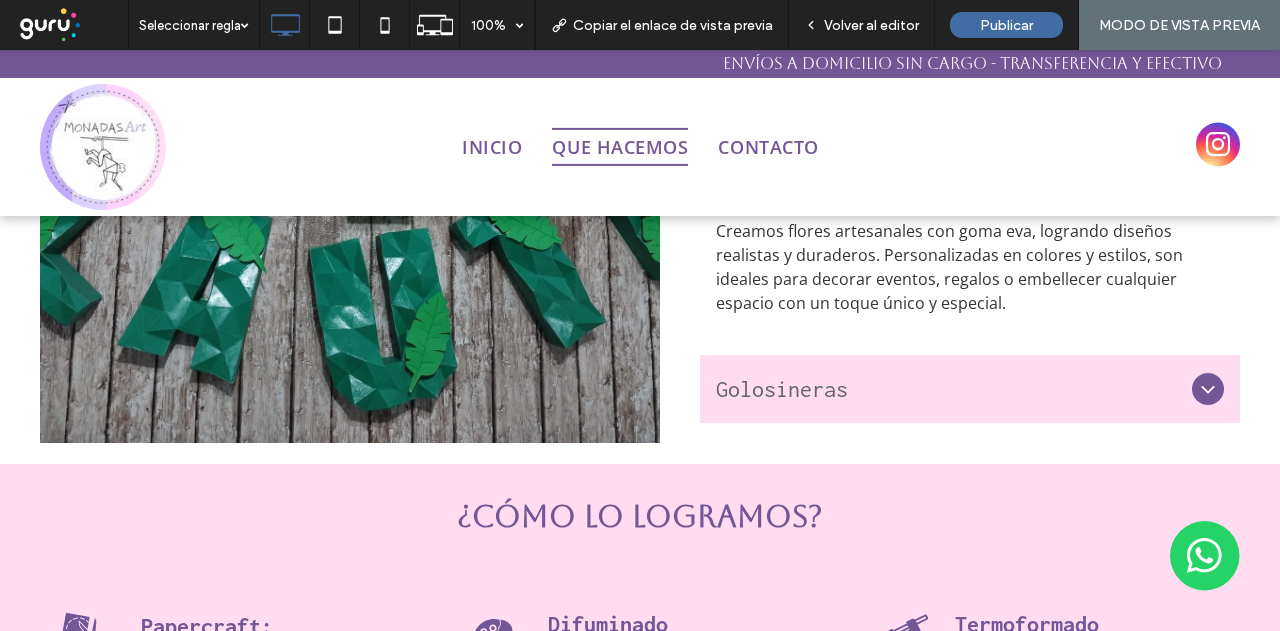 click 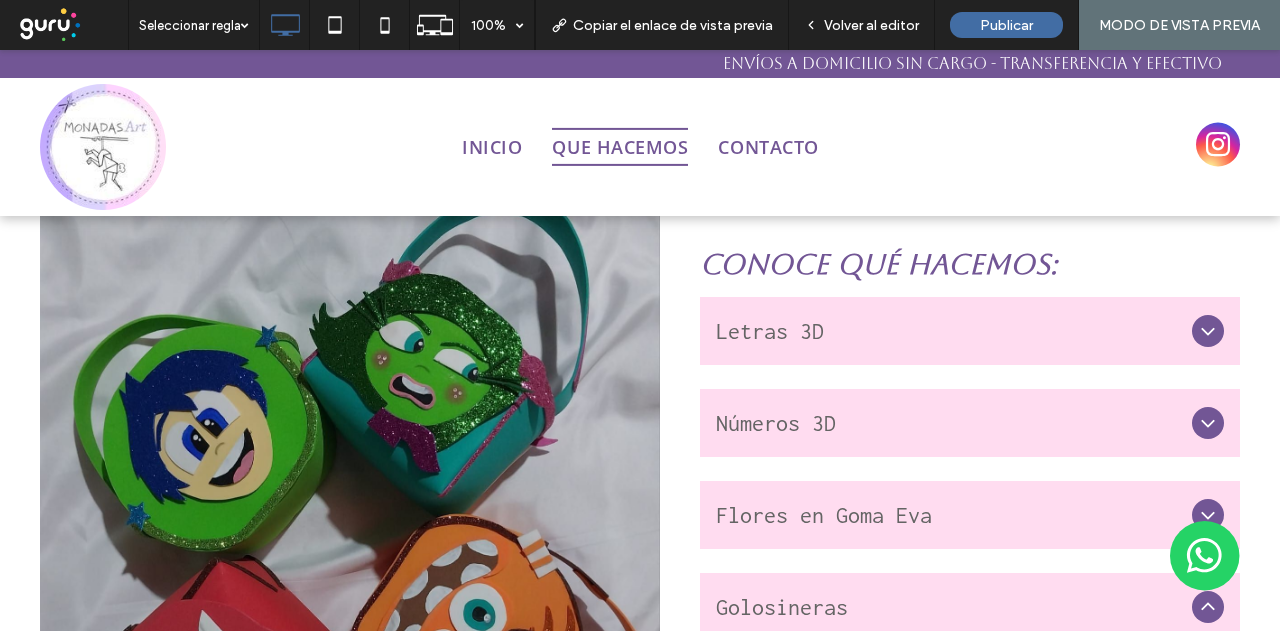 scroll, scrollTop: 1100, scrollLeft: 0, axis: vertical 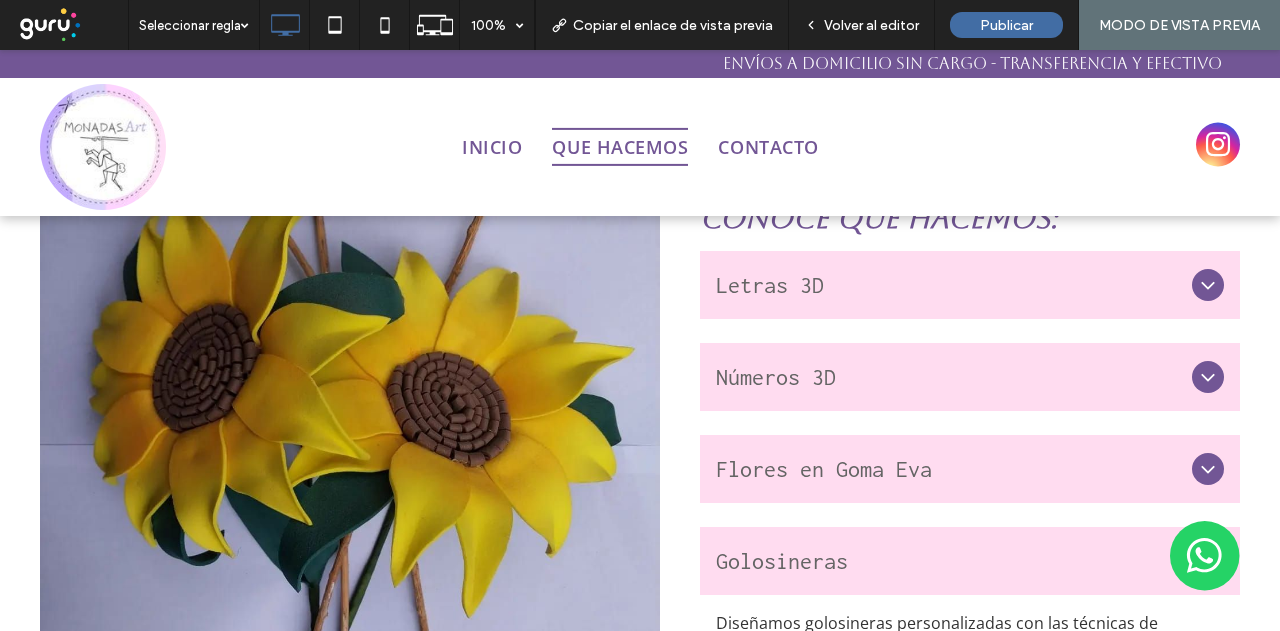 click on "Letras 3D" at bounding box center (970, 285) 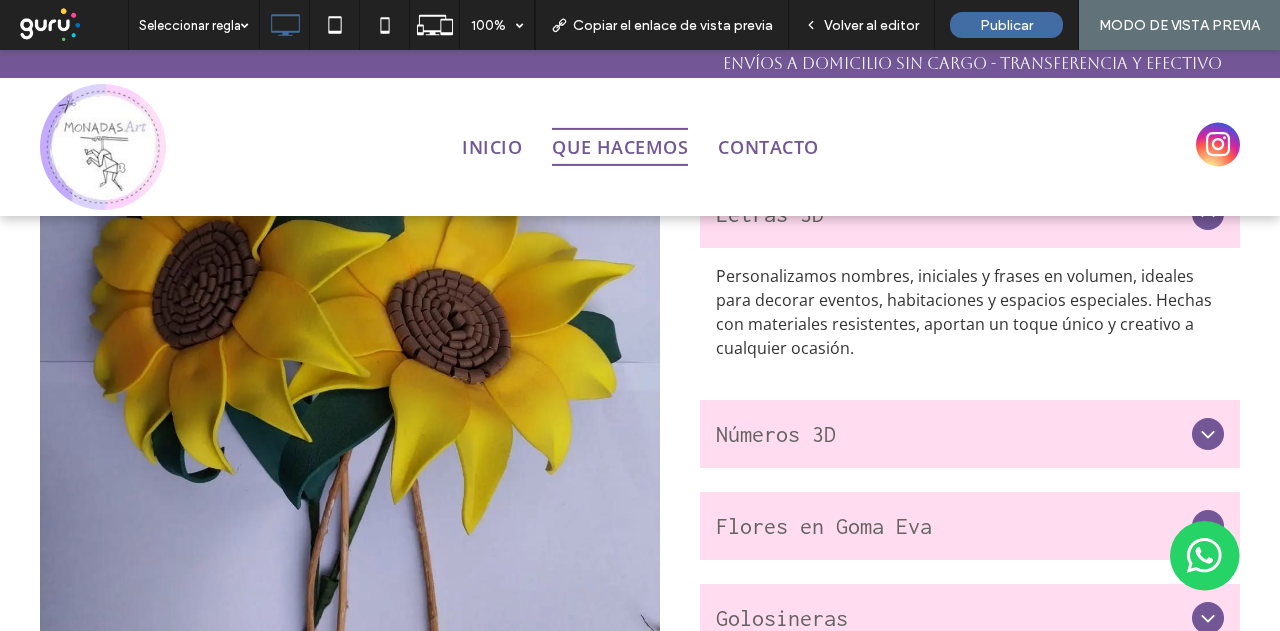 scroll, scrollTop: 1200, scrollLeft: 0, axis: vertical 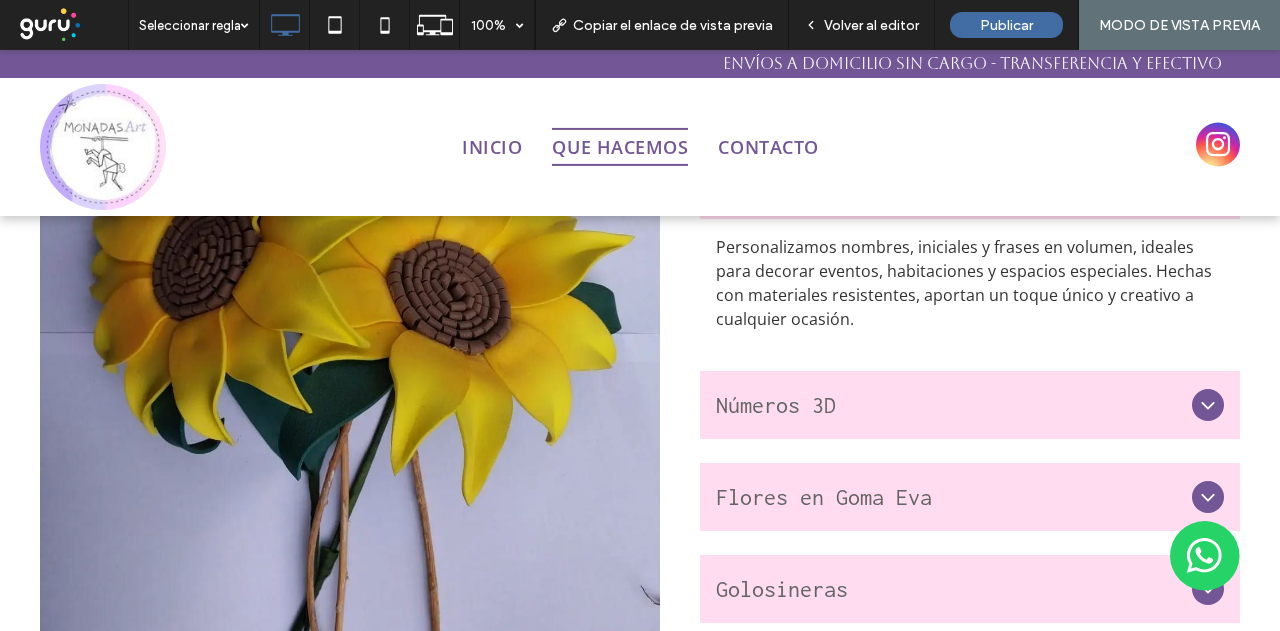 click 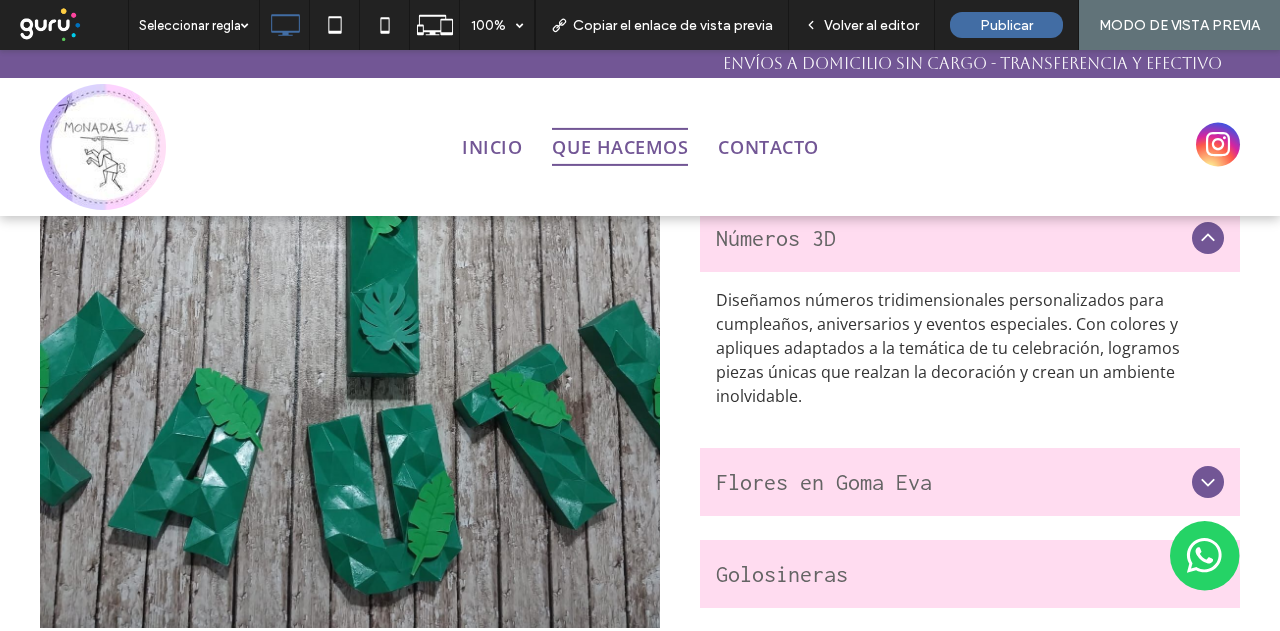 scroll, scrollTop: 1300, scrollLeft: 0, axis: vertical 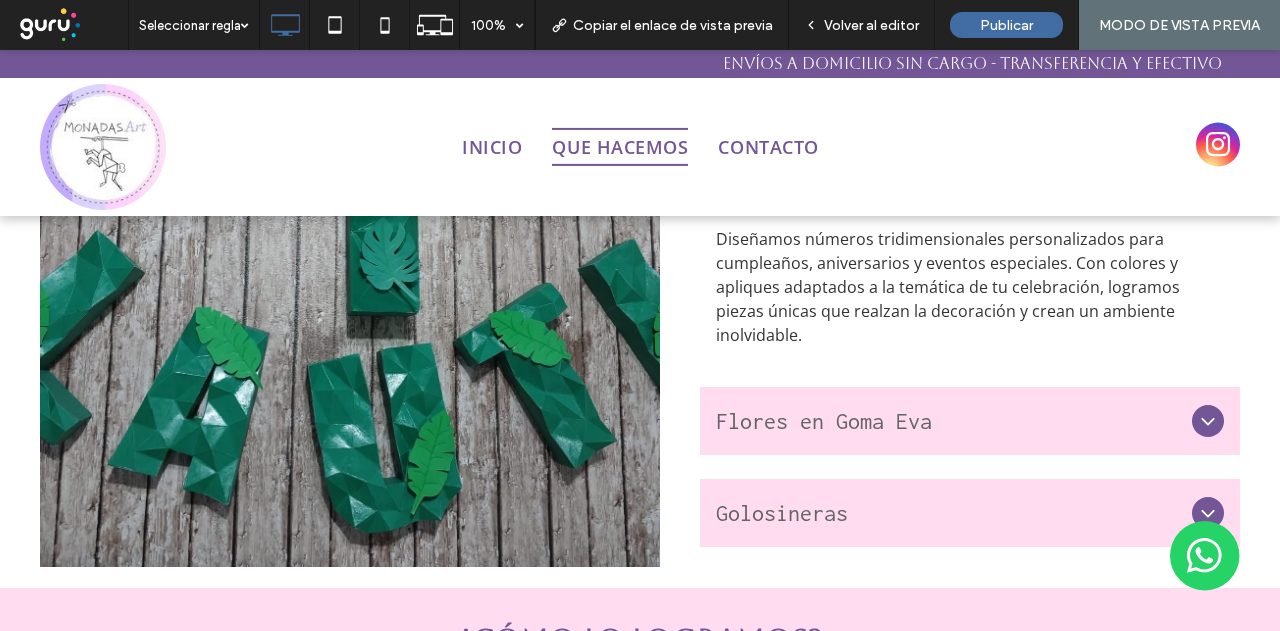 click 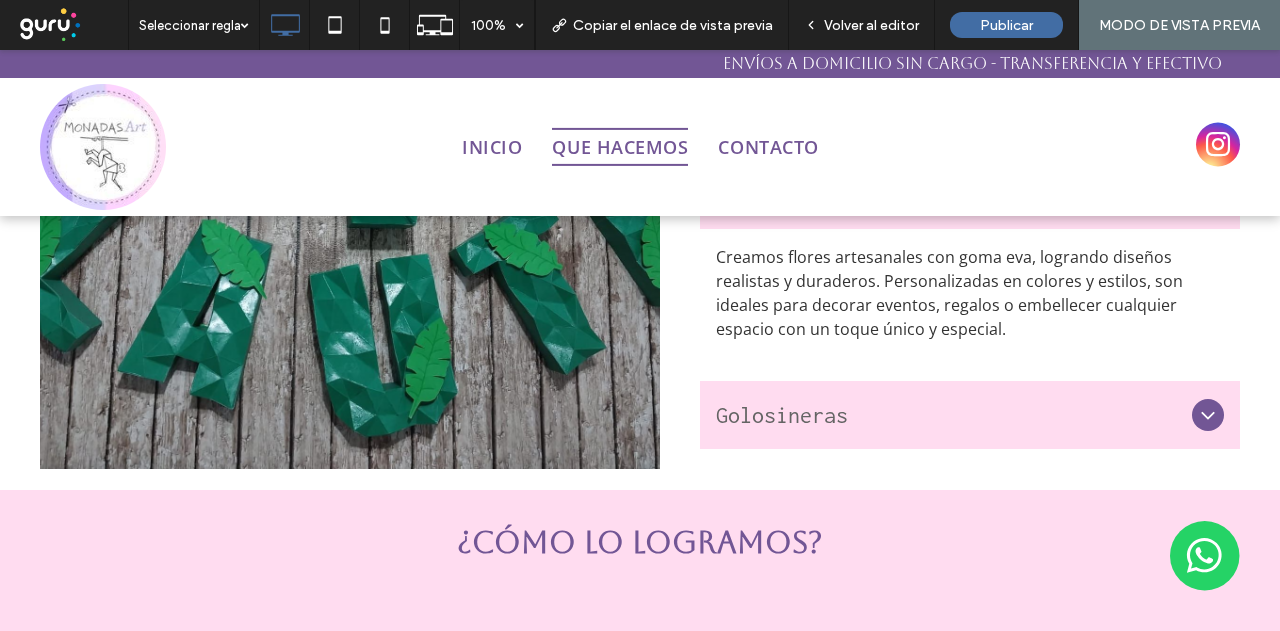 scroll, scrollTop: 1400, scrollLeft: 0, axis: vertical 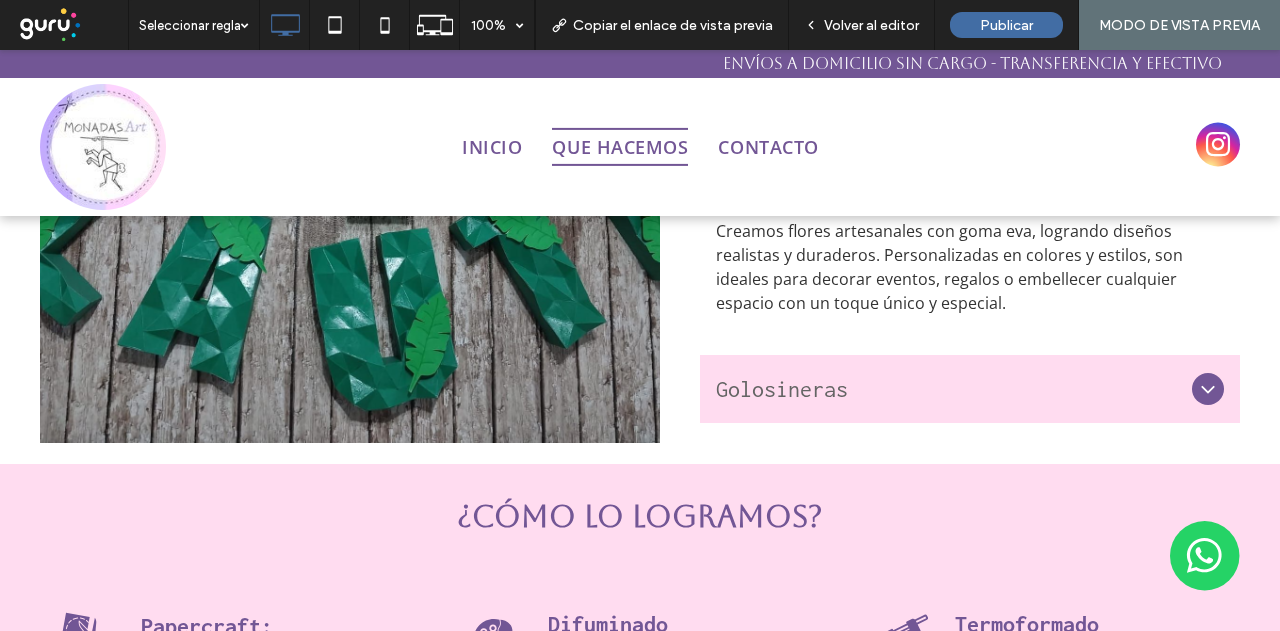 click at bounding box center (1208, 389) 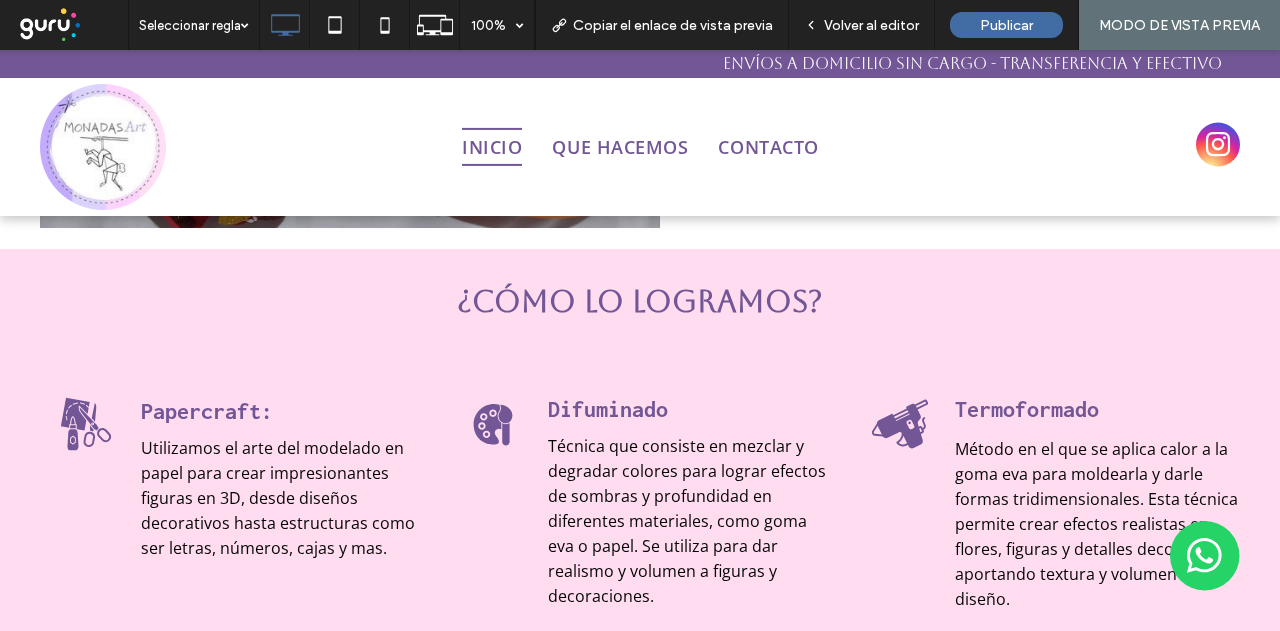 scroll, scrollTop: 1700, scrollLeft: 0, axis: vertical 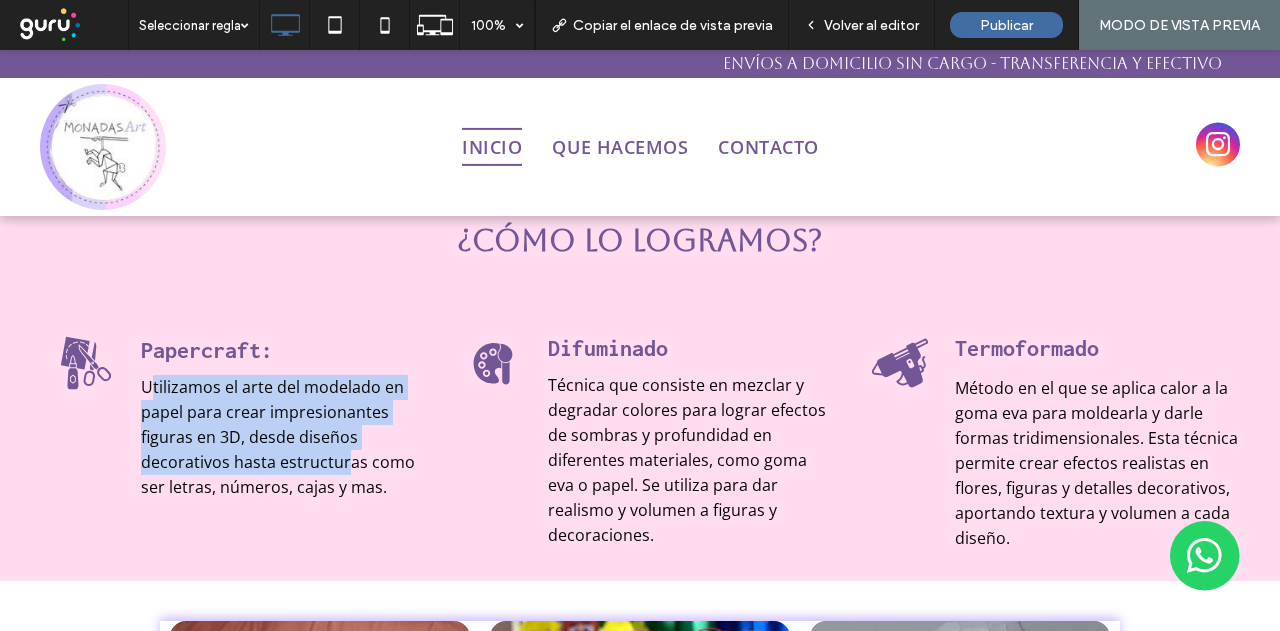 drag, startPoint x: 148, startPoint y: 383, endPoint x: 396, endPoint y: 435, distance: 253.39297 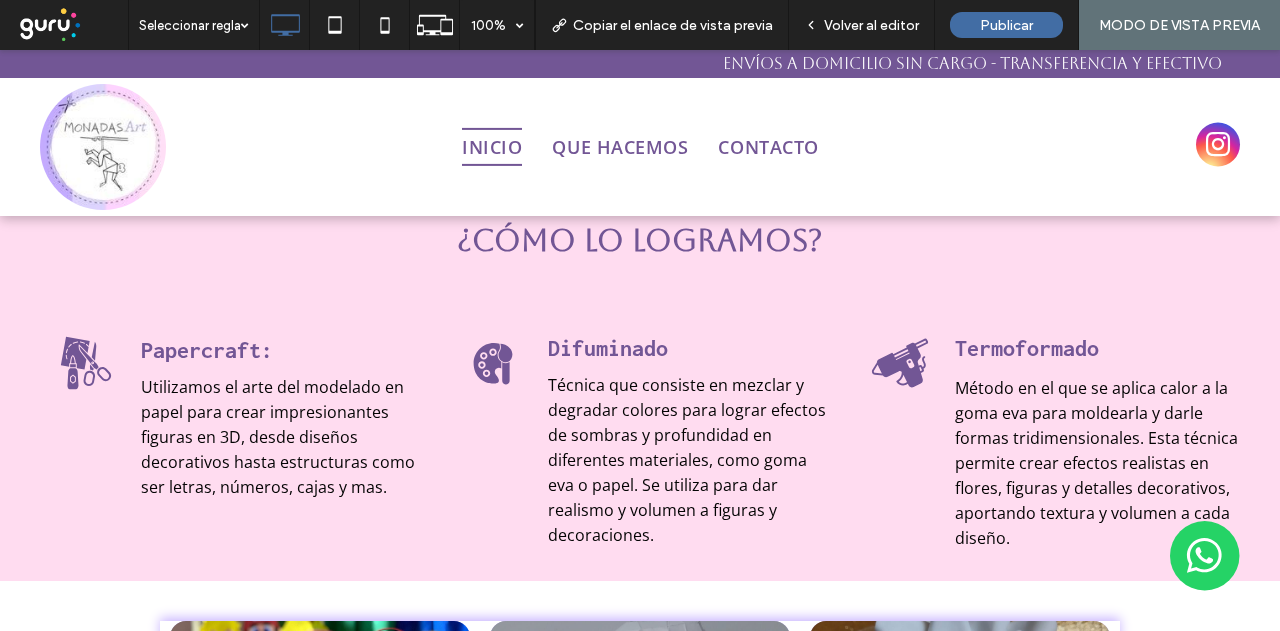 click on "Difuminado
Técnica que consiste en mezclar y degradar colores para lograr efectos de sombras y profundidad en diferentes materiales, como goma eva o papel. Se utiliza para dar realismo y volumen a figuras y decoraciones. Click To Paste" at bounding box center [688, 440] 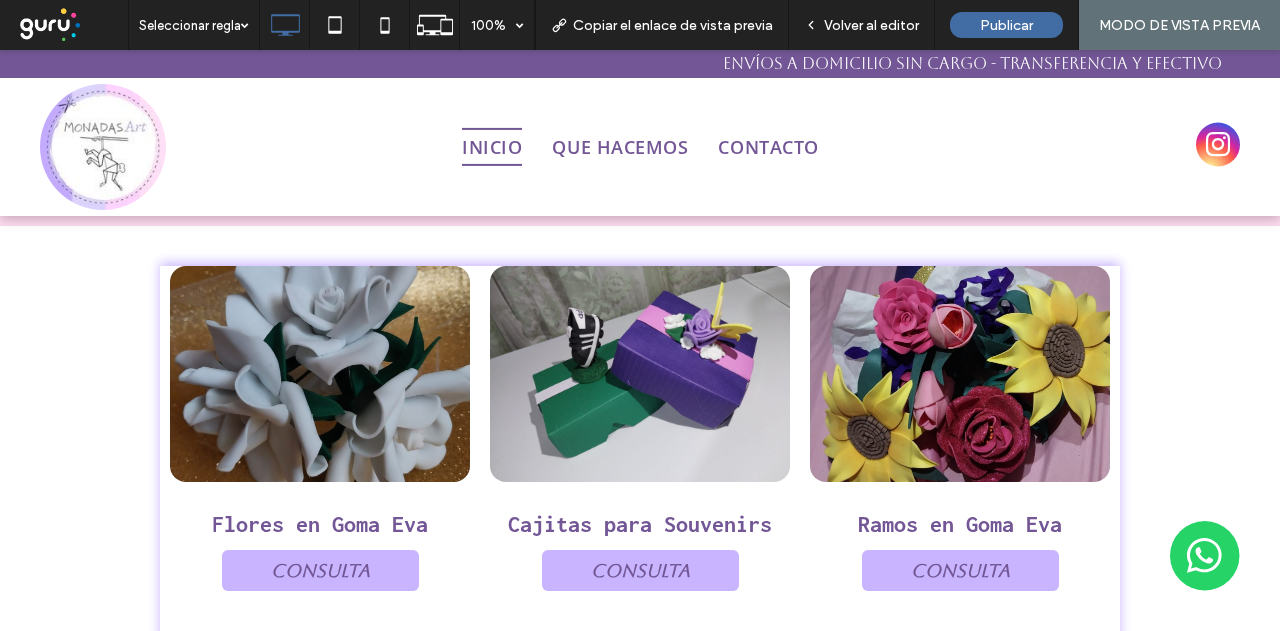 scroll, scrollTop: 2100, scrollLeft: 0, axis: vertical 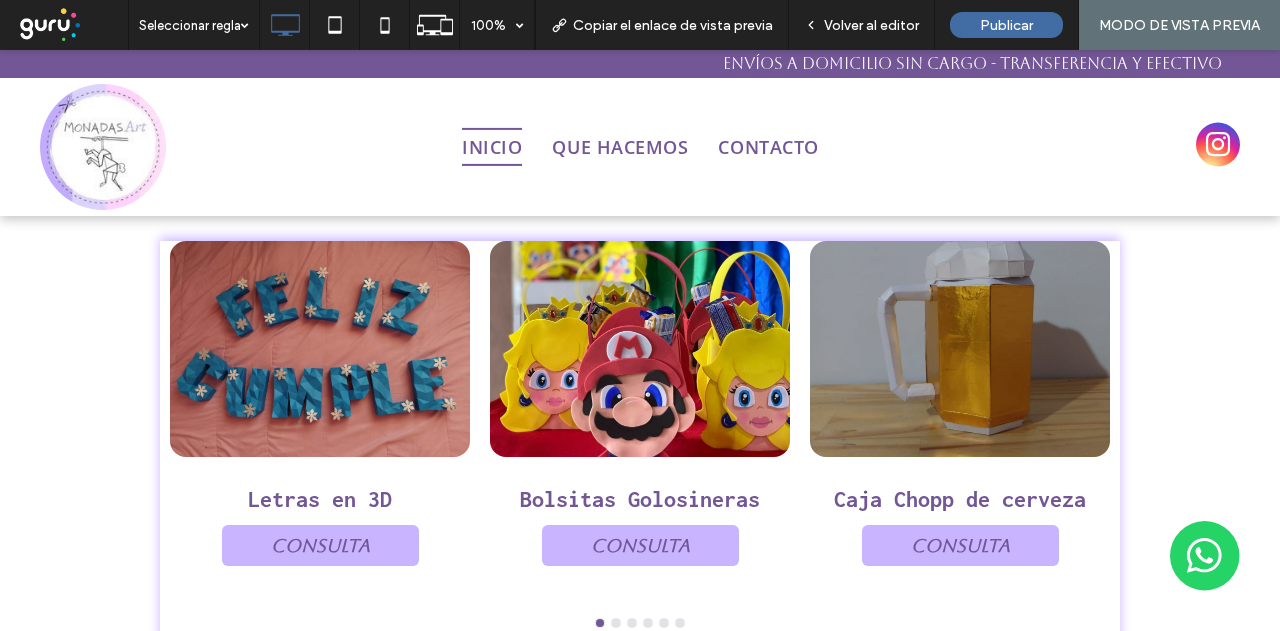 click on "Letras en 3D Consulta  Bolsitas Golosineras Consulta Caja Chopp de cerveza Consulta Flores en Goma Eva Consulta Cajitas para Souvenirs Consulta Ramos en Goma Eva Consulta Letras en 3D Consulta  Bolsitas Golosineras Consulta
Click To Paste
Fila + Añadir sección" at bounding box center (640, 426) 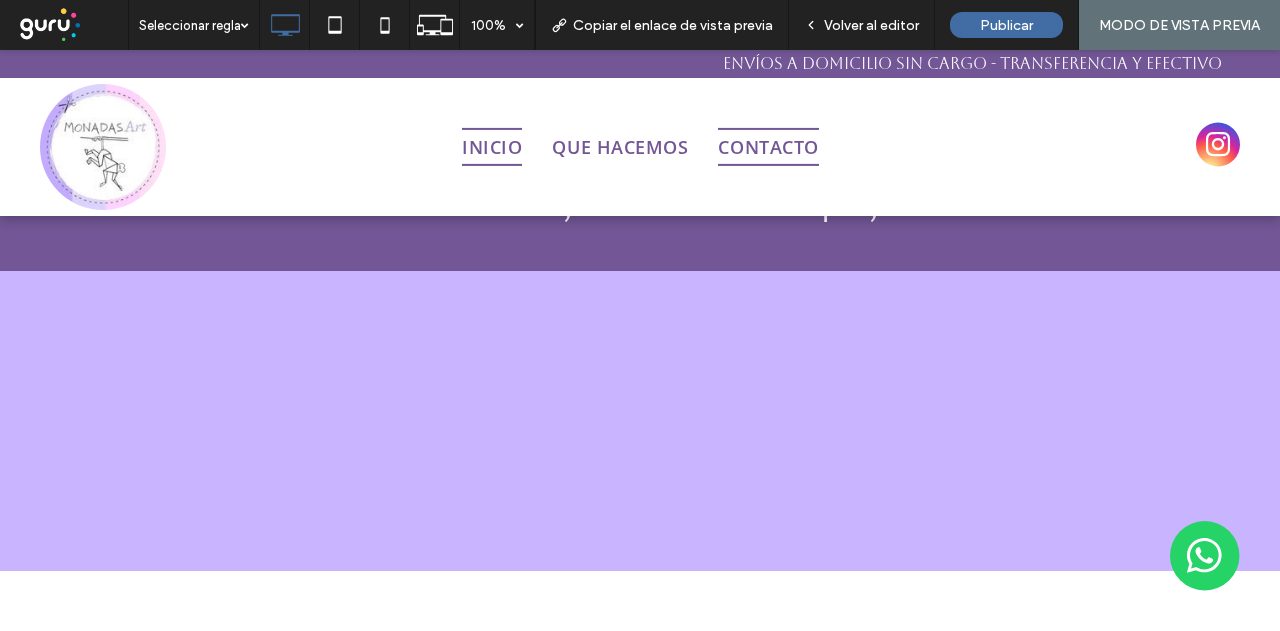 scroll, scrollTop: 2576, scrollLeft: 0, axis: vertical 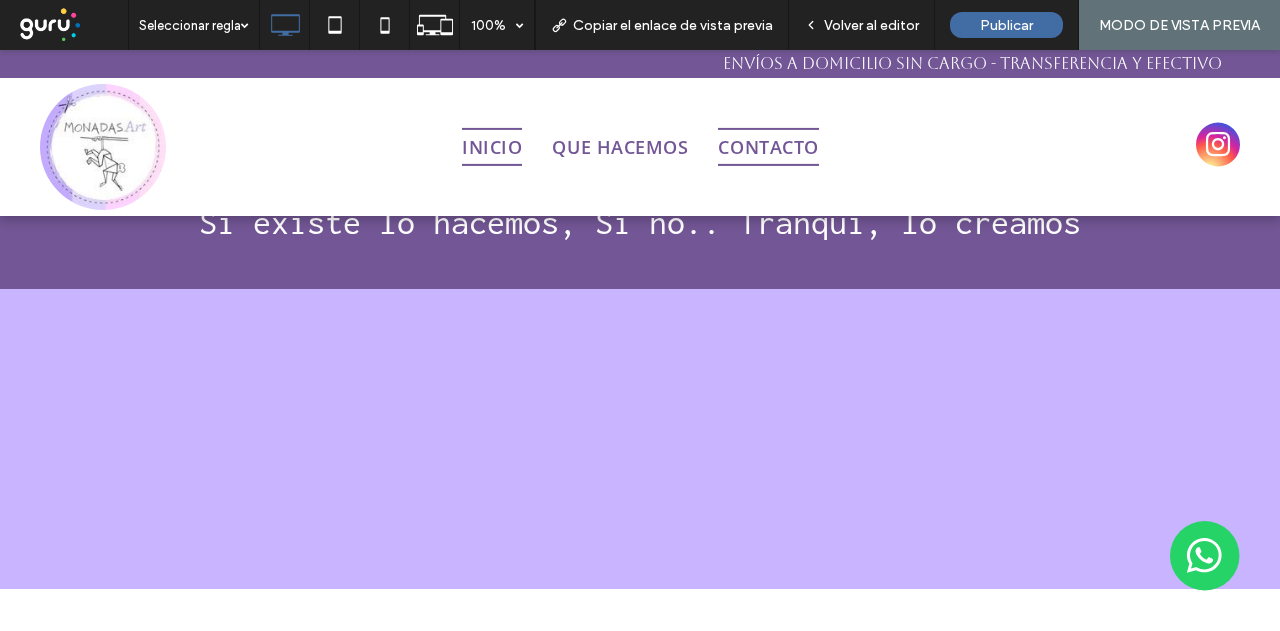 click on "CONTACTO" at bounding box center (768, 147) 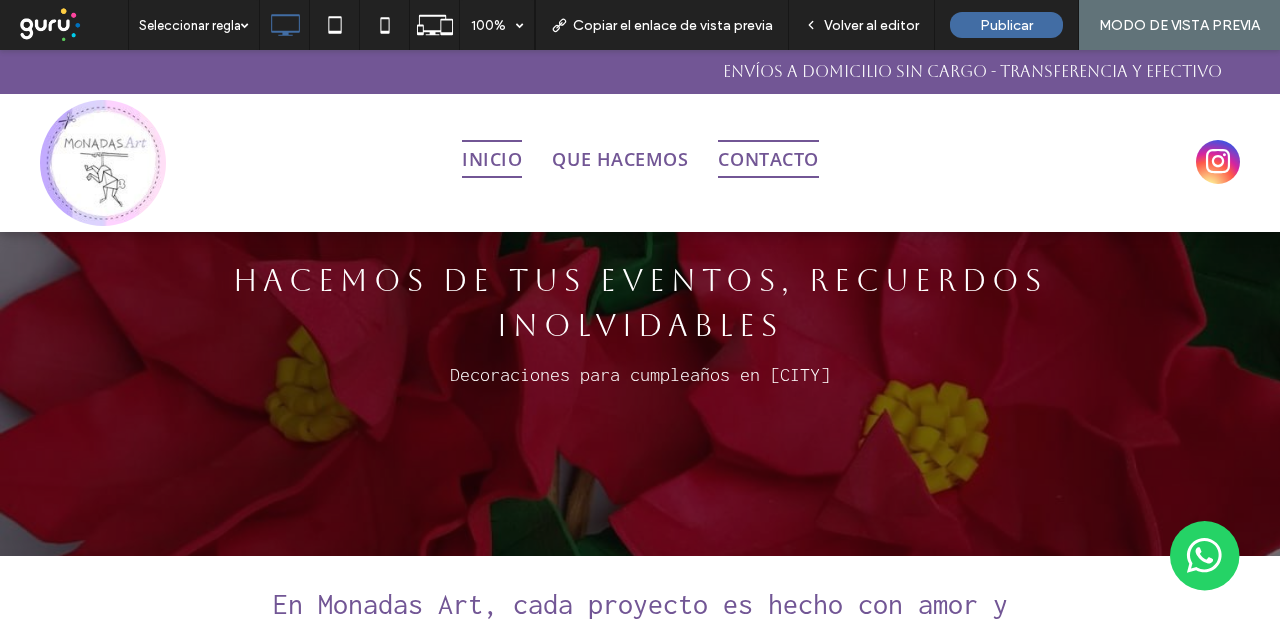 scroll, scrollTop: 0, scrollLeft: 0, axis: both 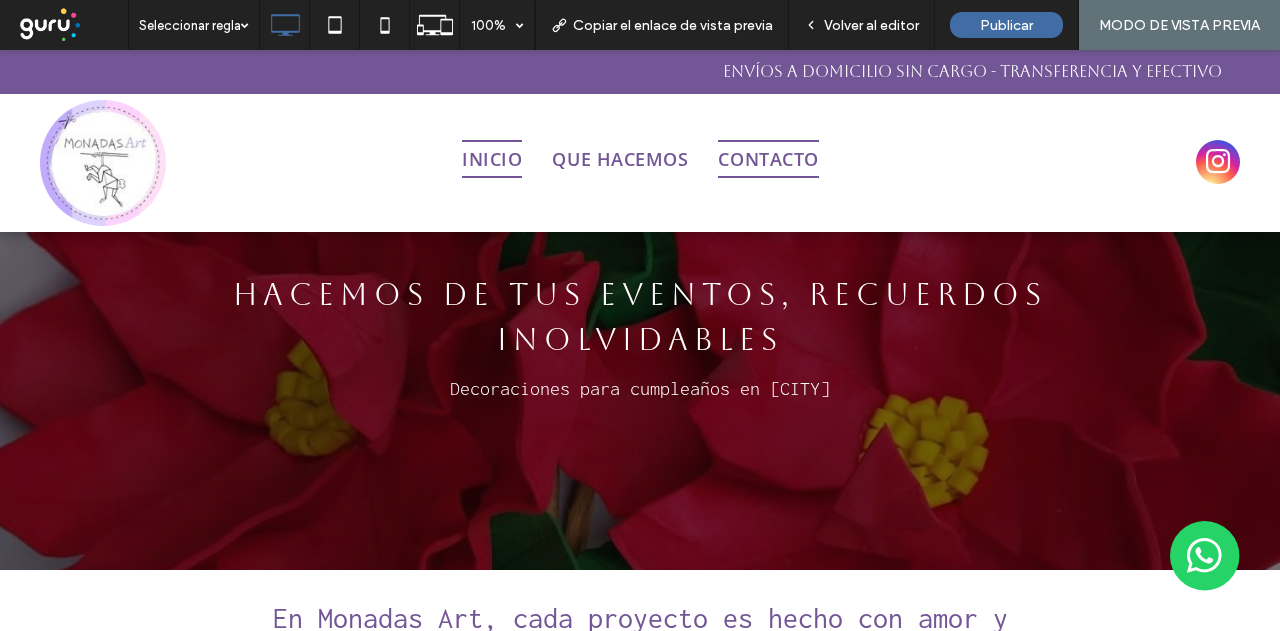 click on "INICIO" at bounding box center [492, 159] 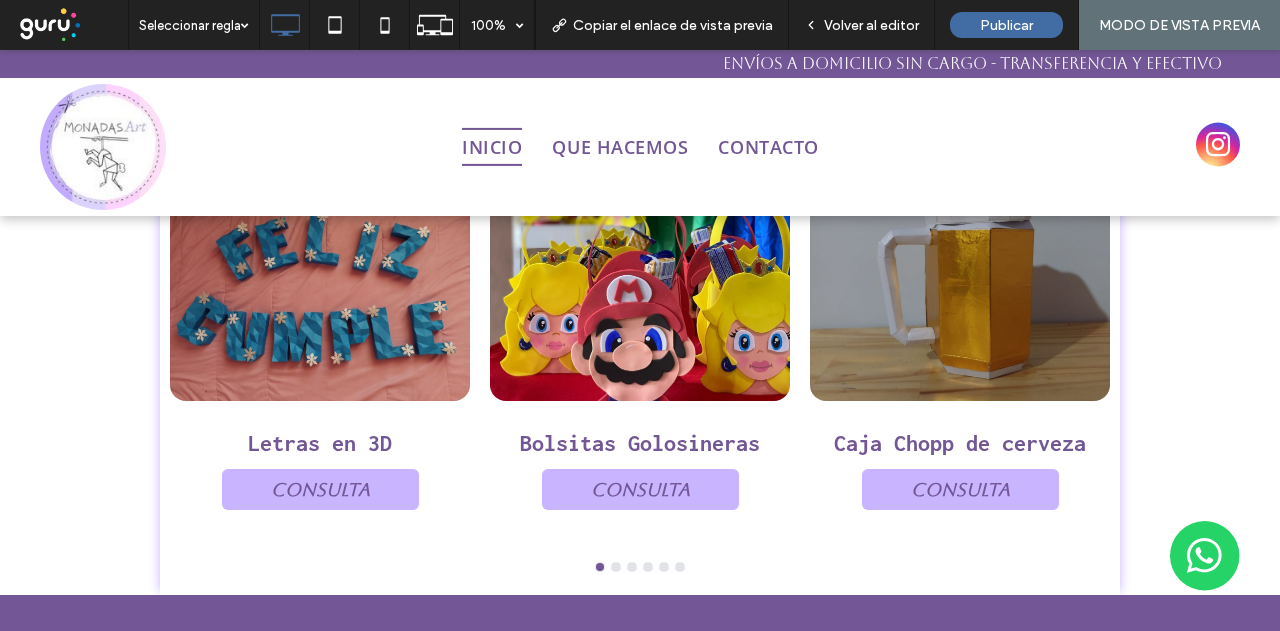 scroll, scrollTop: 2000, scrollLeft: 0, axis: vertical 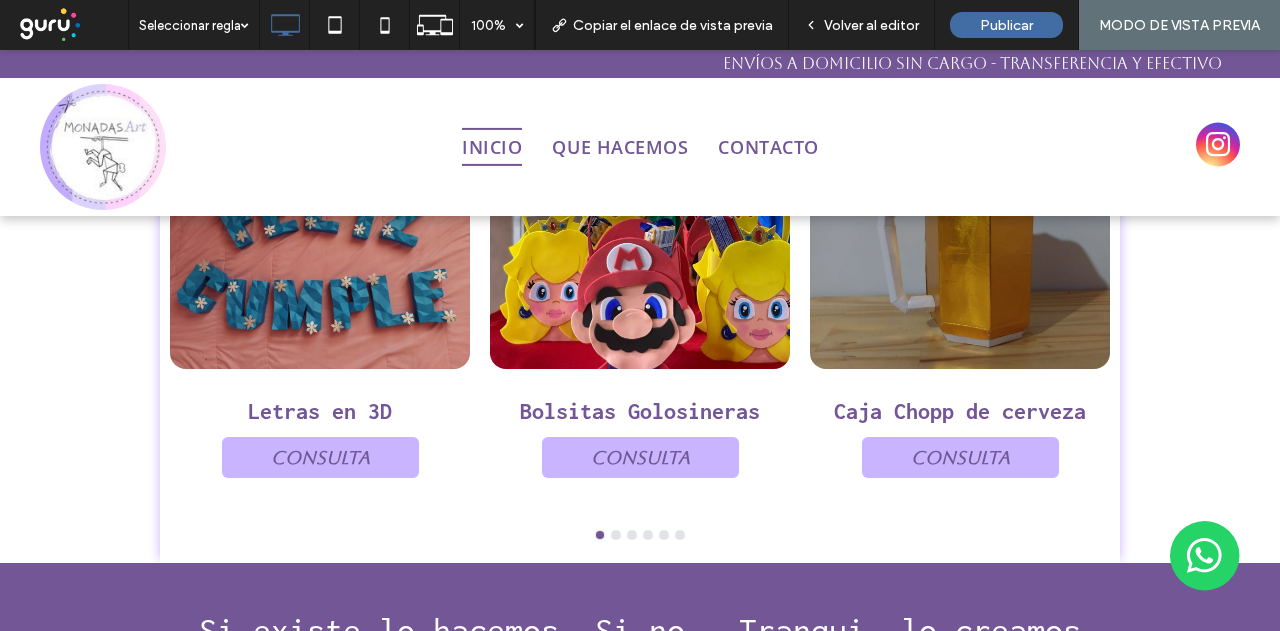 click at bounding box center [640, 535] 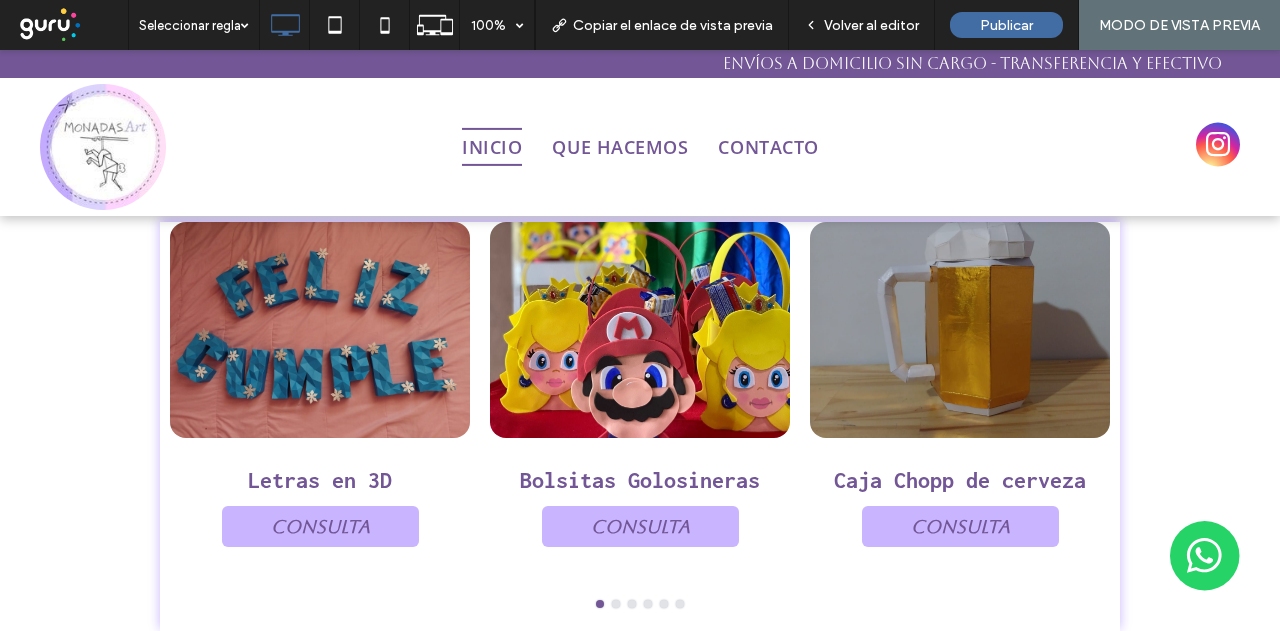 scroll, scrollTop: 1900, scrollLeft: 0, axis: vertical 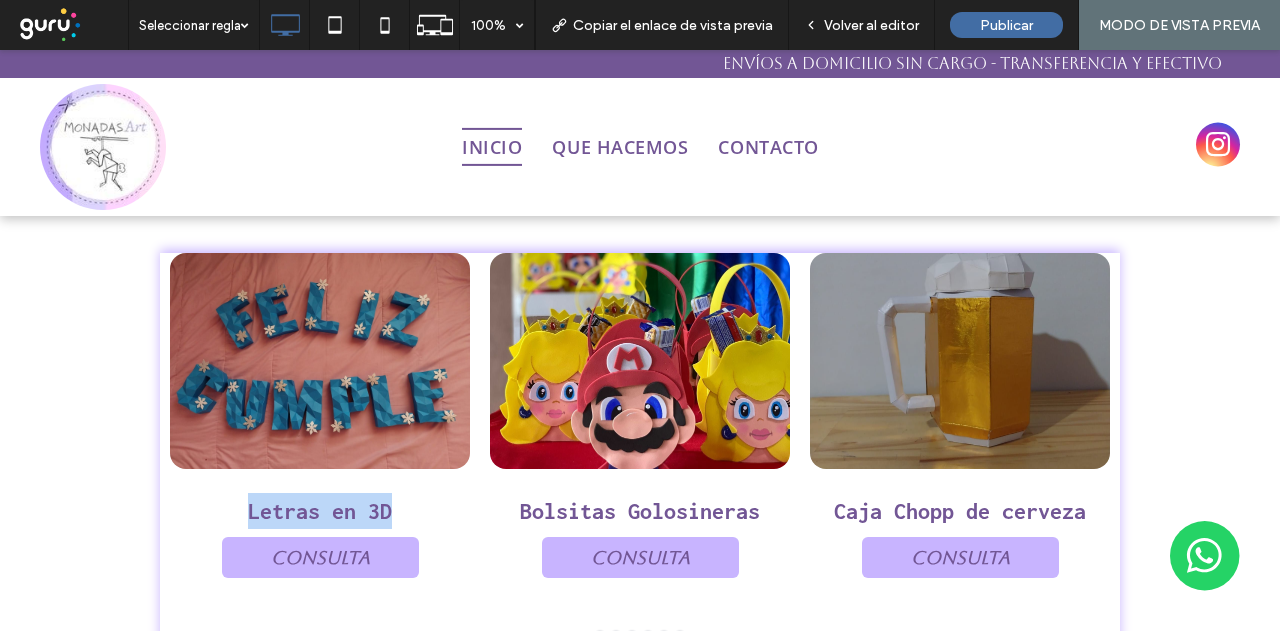 drag, startPoint x: 228, startPoint y: 507, endPoint x: 406, endPoint y: 501, distance: 178.10109 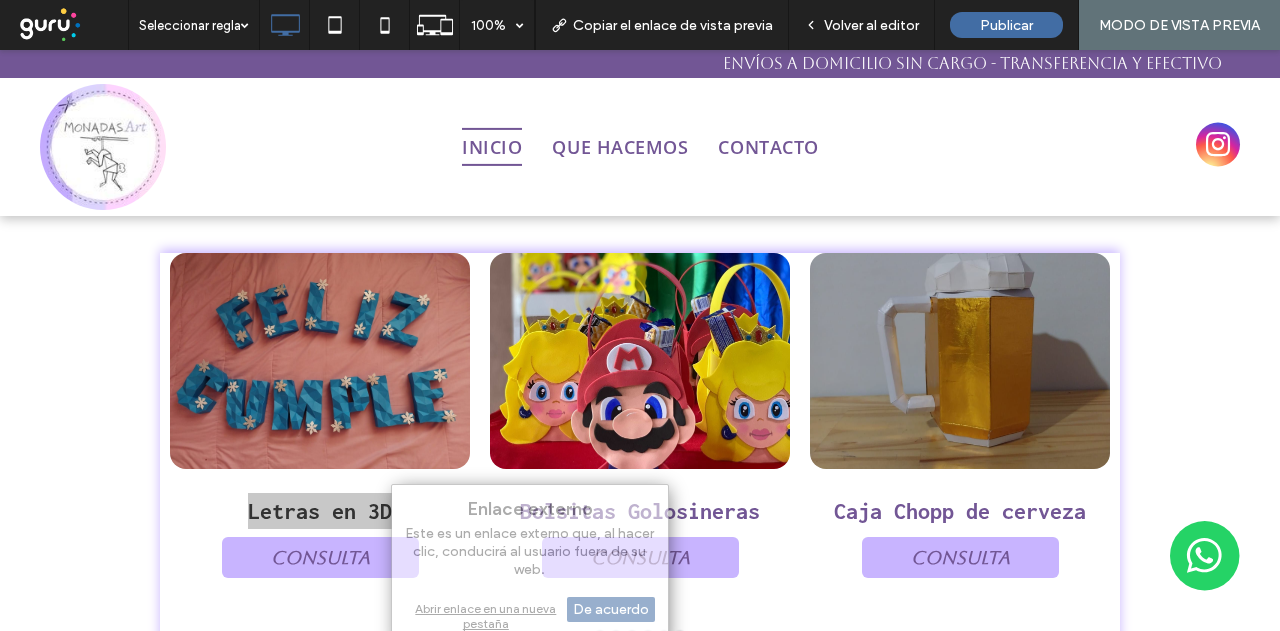 click on "Enlace externo" at bounding box center [530, 511] 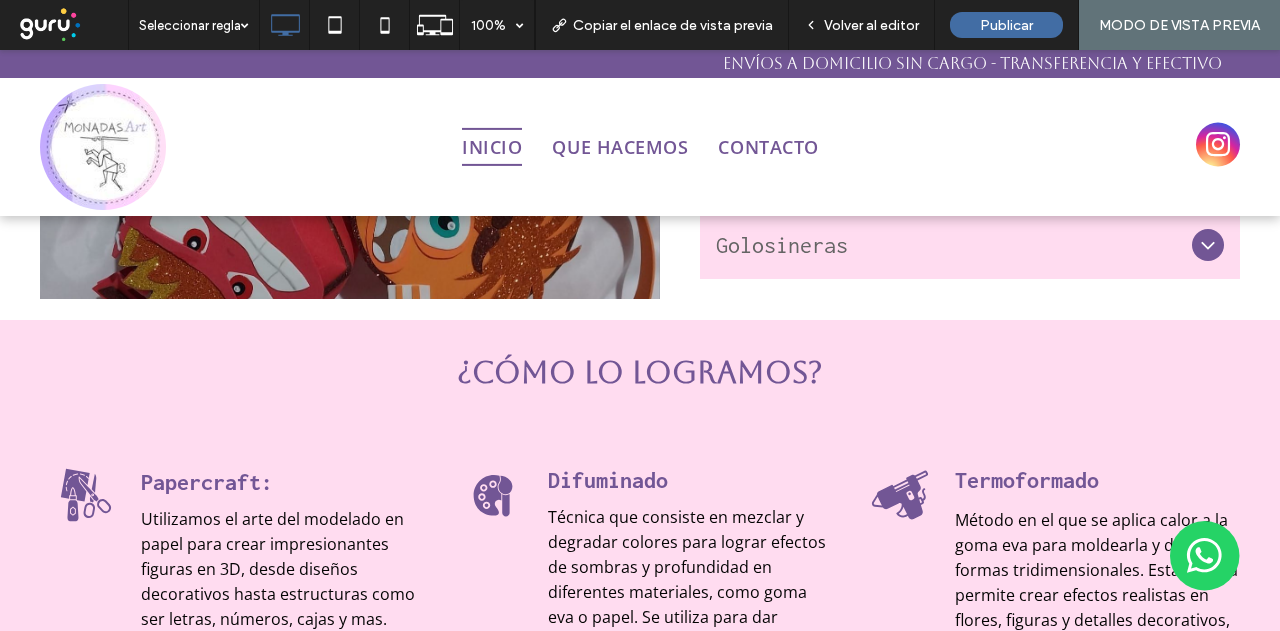 scroll, scrollTop: 1500, scrollLeft: 0, axis: vertical 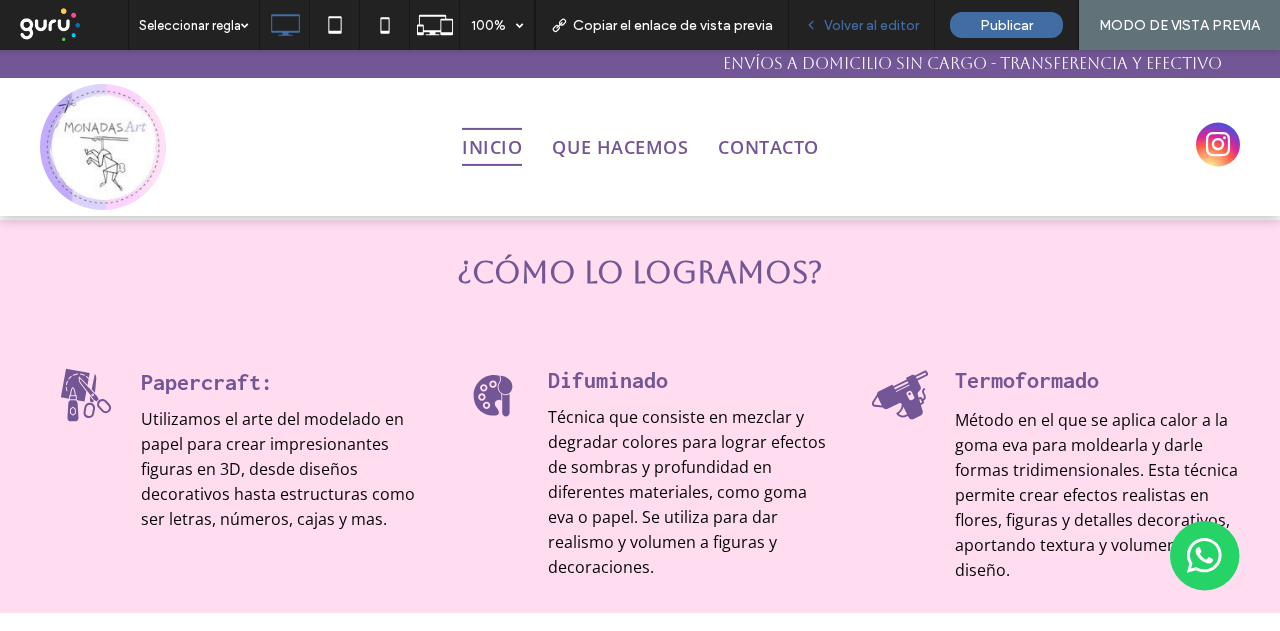 click on "Volver al editor" at bounding box center (871, 25) 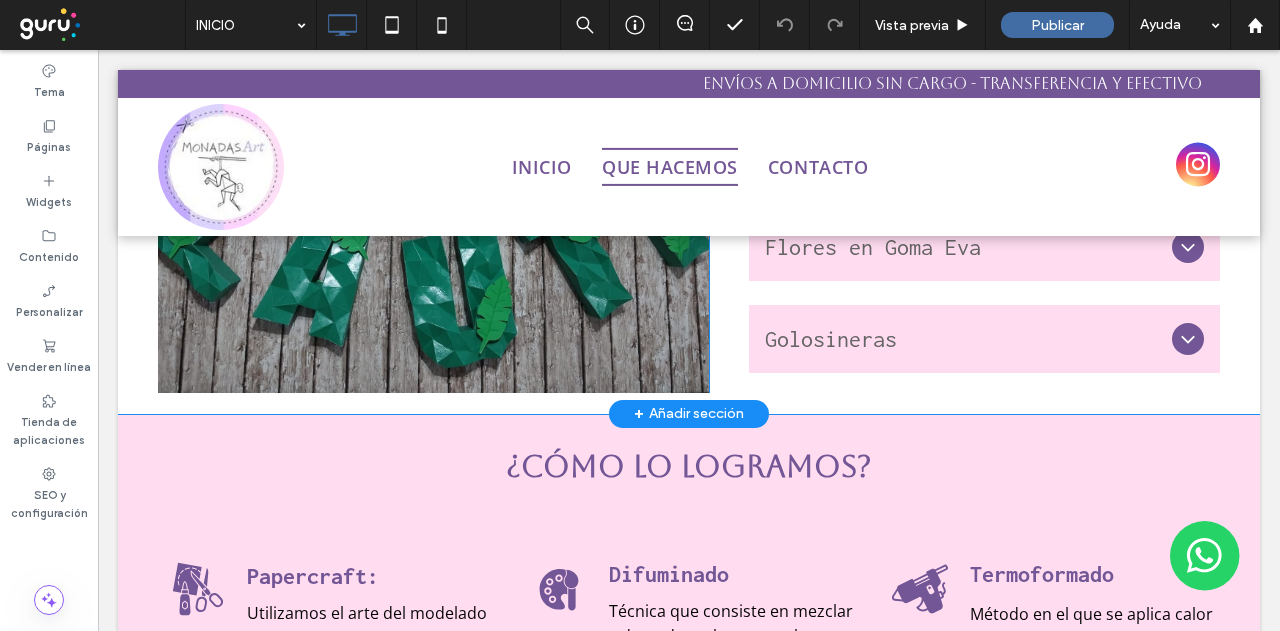 scroll, scrollTop: 1324, scrollLeft: 0, axis: vertical 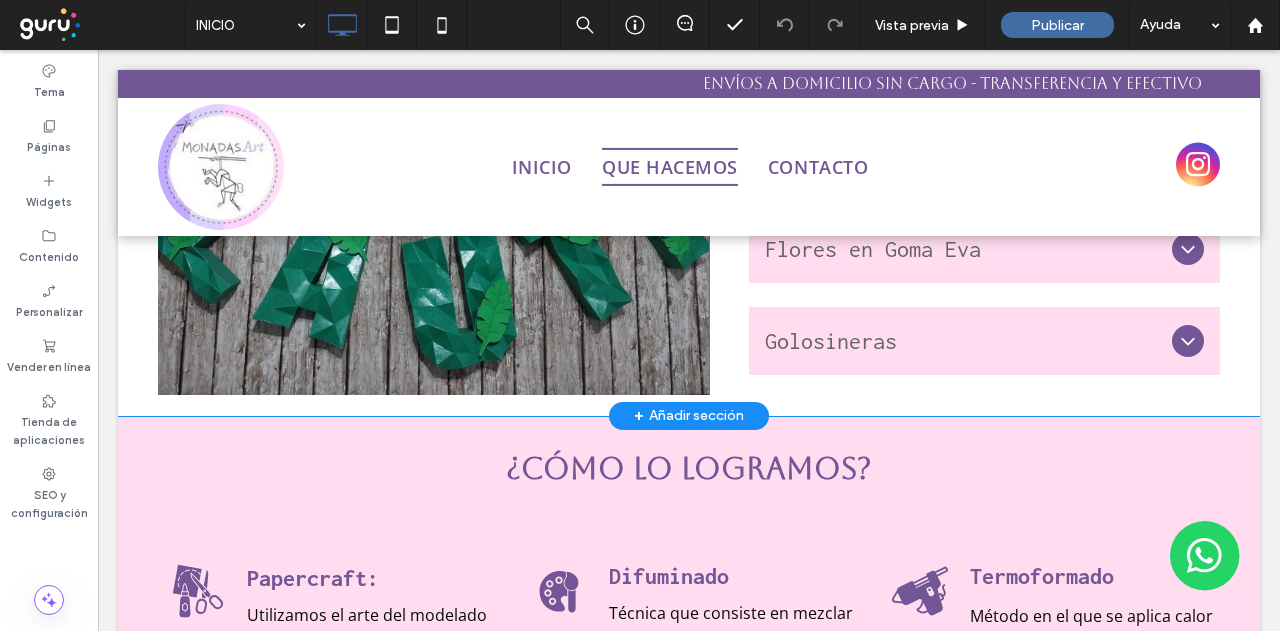 click on "+ Añadir sección" at bounding box center [689, 416] 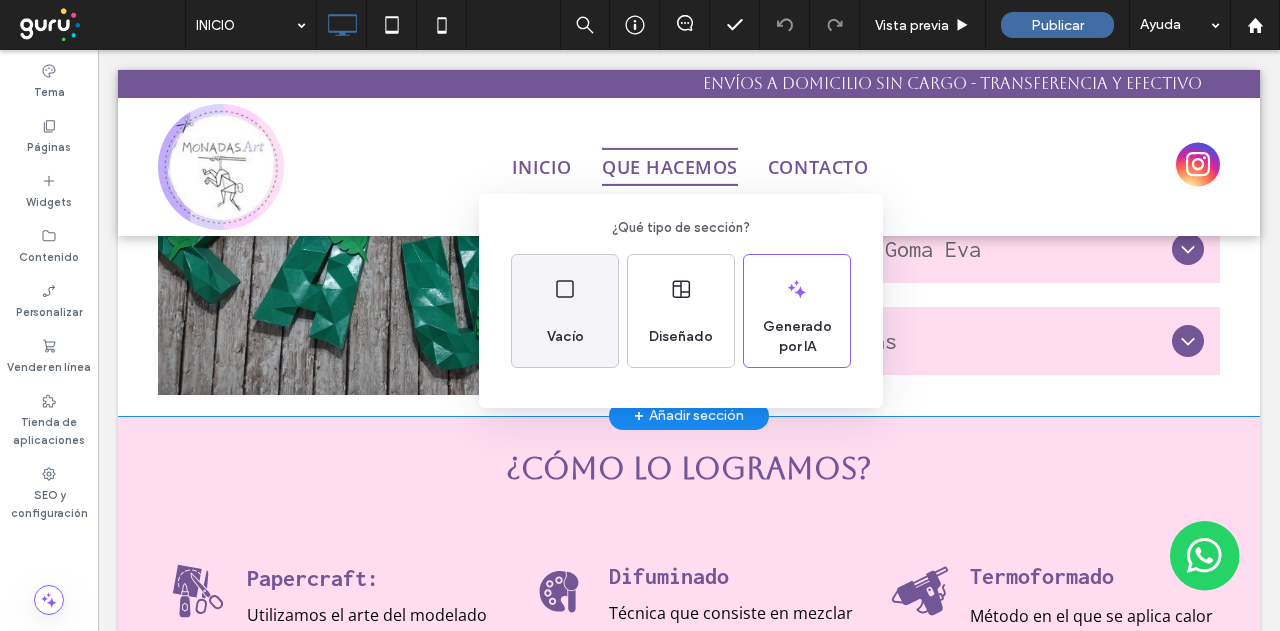 click on "Vacío" at bounding box center (565, 337) 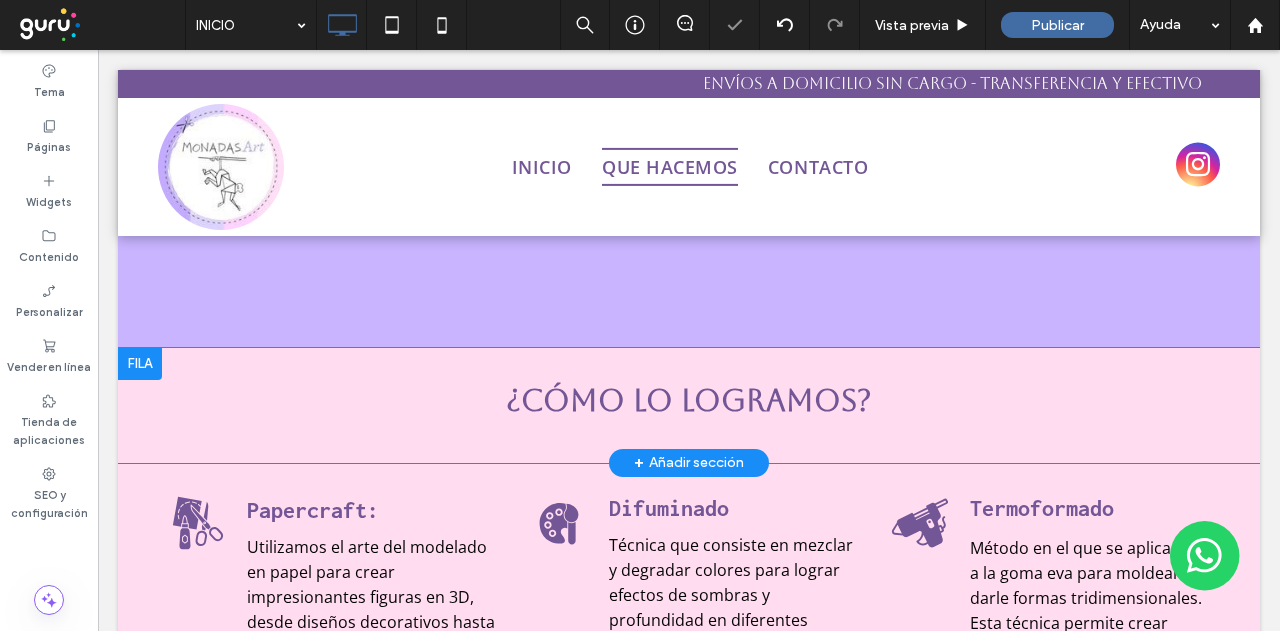 scroll, scrollTop: 1524, scrollLeft: 0, axis: vertical 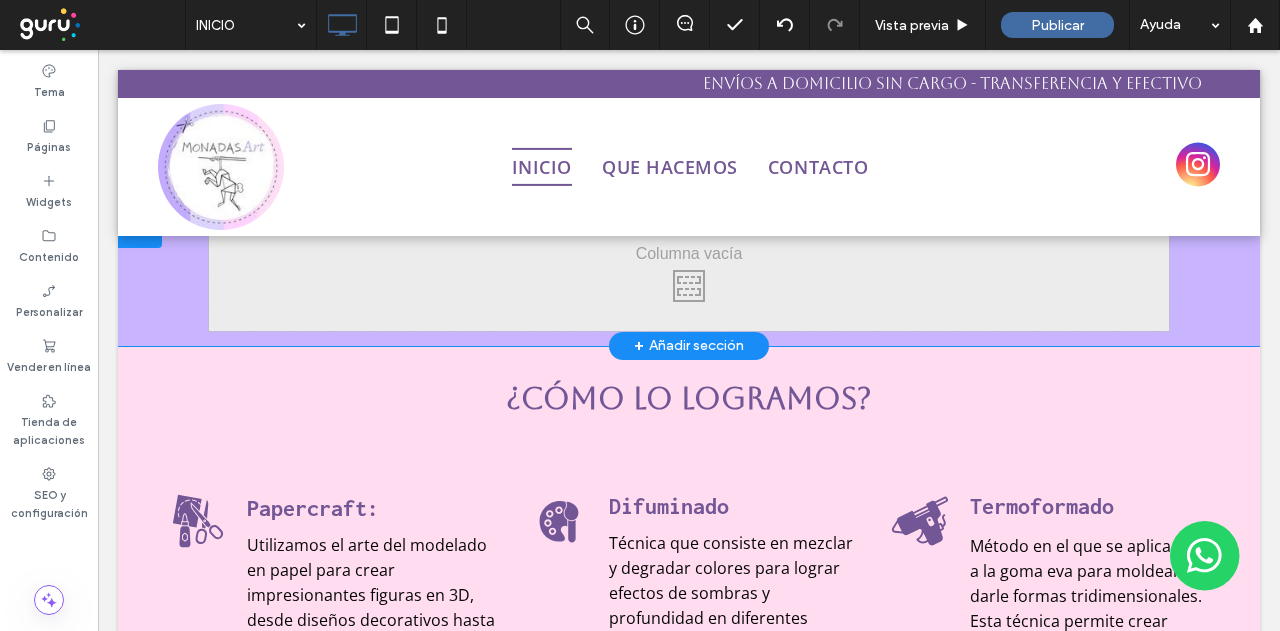 click on "+ Añadir sección" at bounding box center [689, 346] 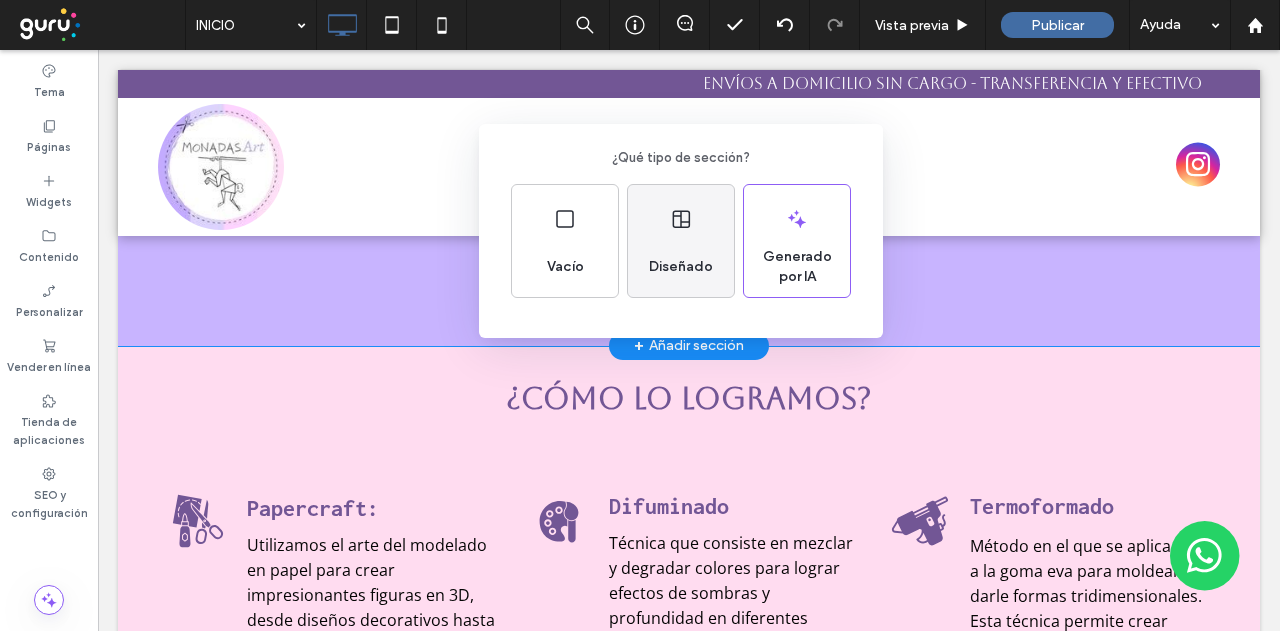click on "Diseñado" at bounding box center [681, 267] 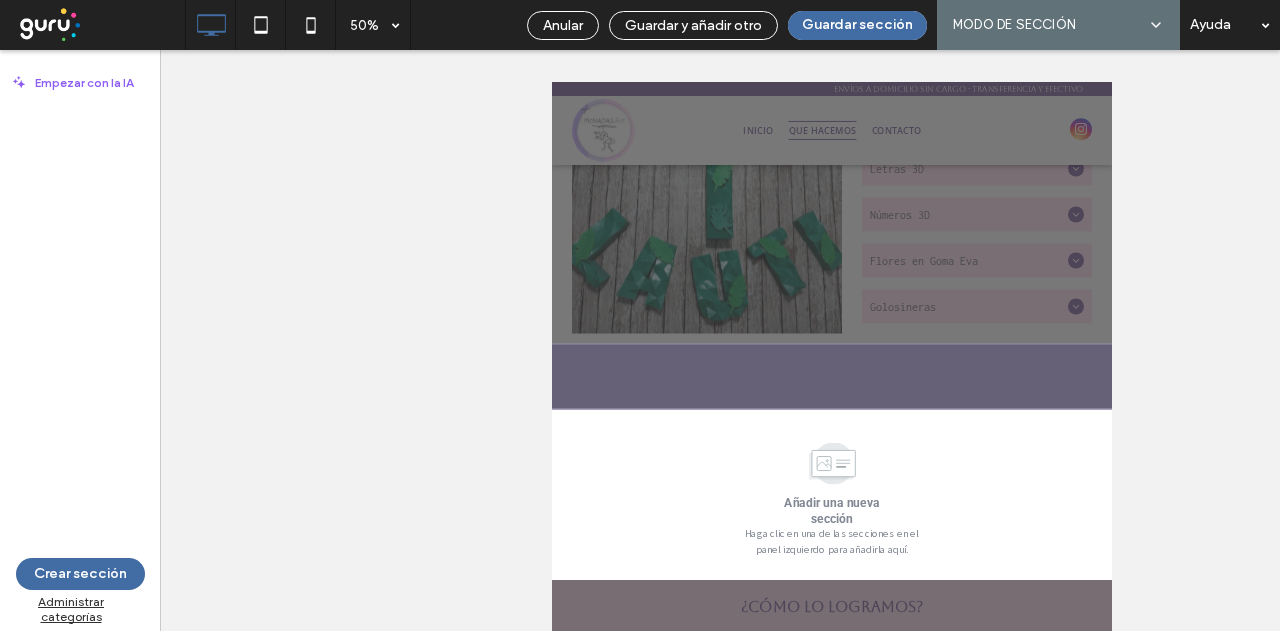 scroll, scrollTop: 1260, scrollLeft: 0, axis: vertical 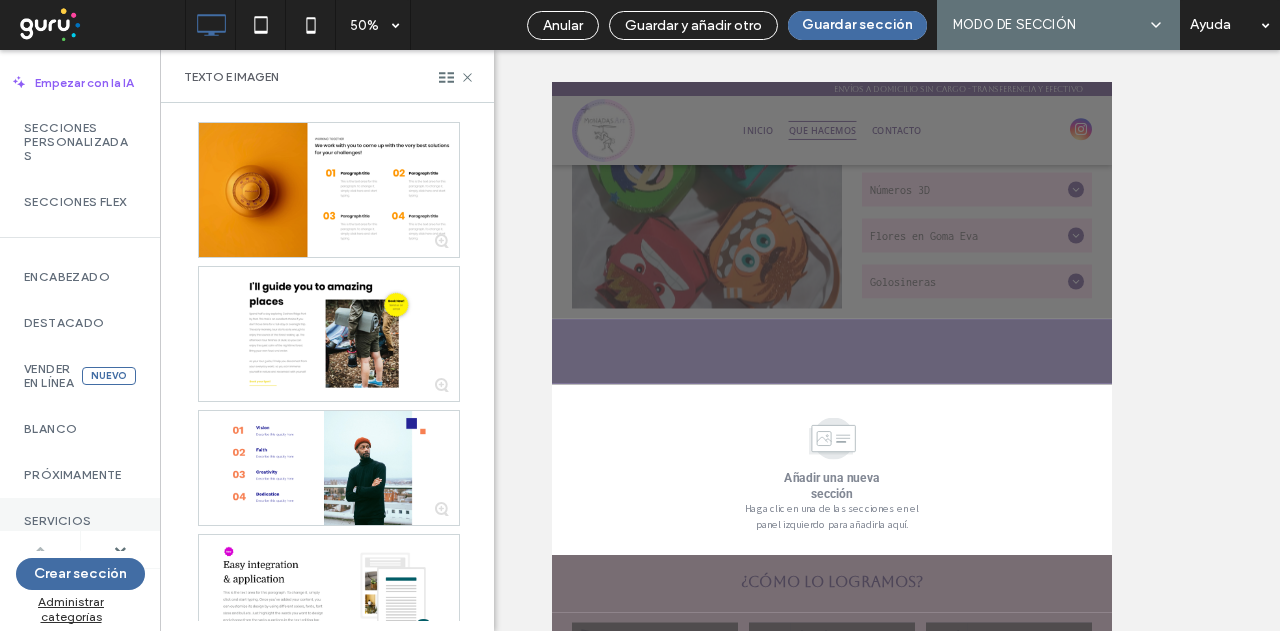 click on "Servicios" at bounding box center [80, 521] 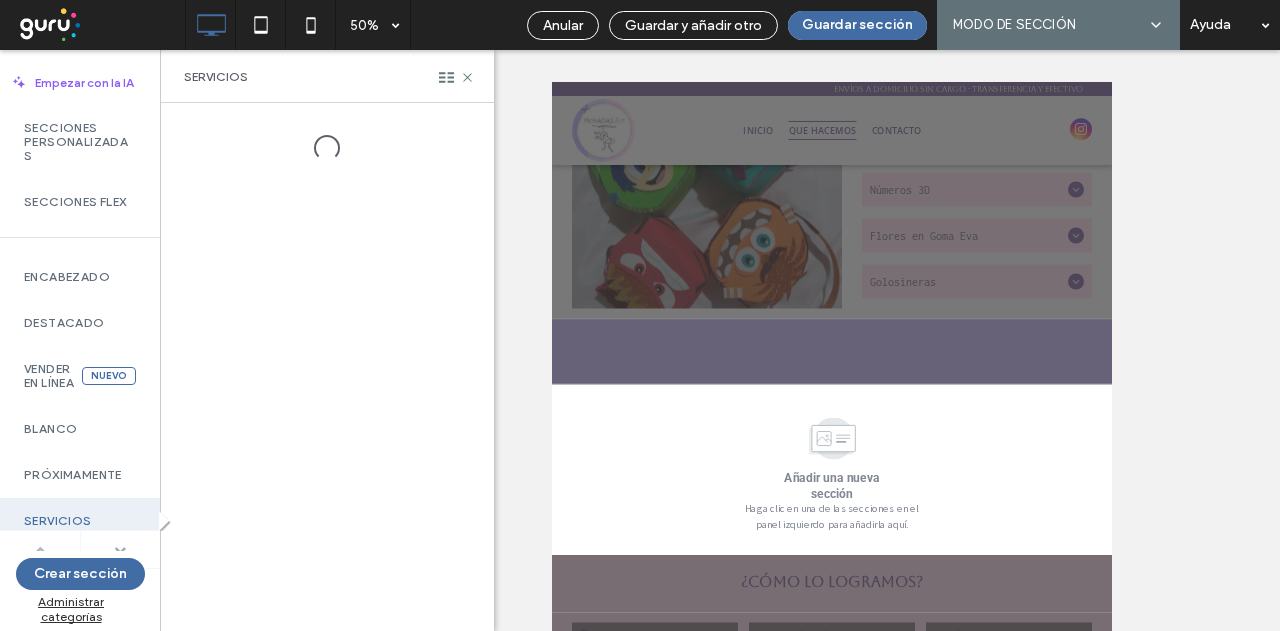 click at bounding box center [120, 550] 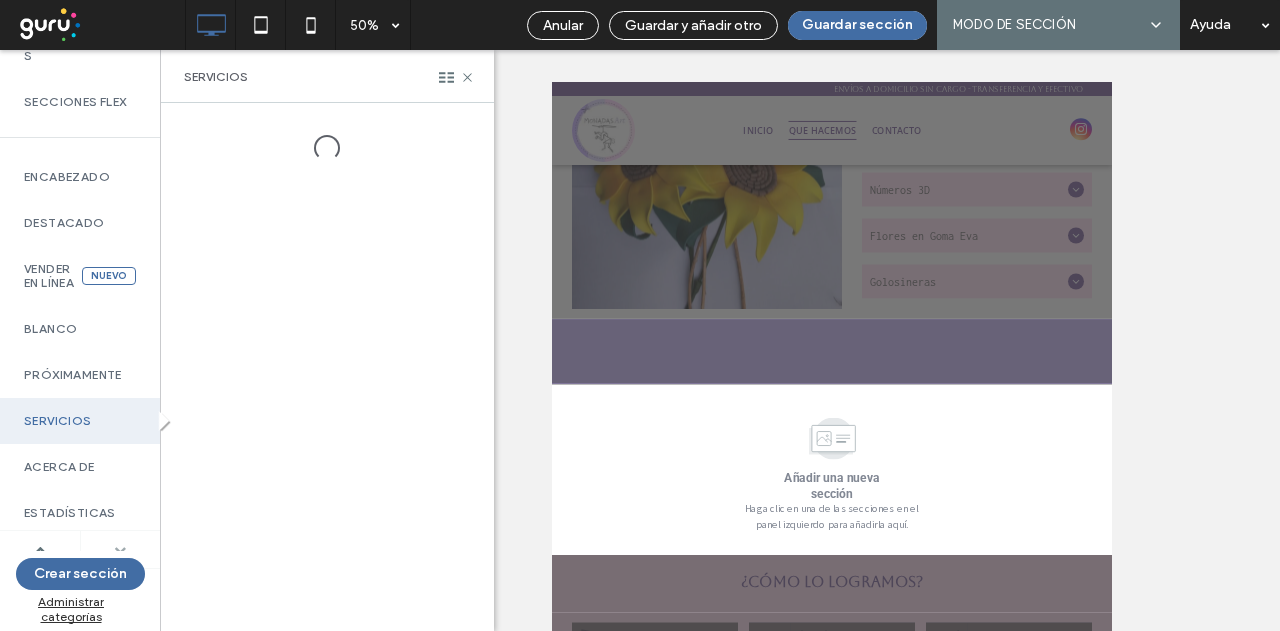 click at bounding box center [120, 550] 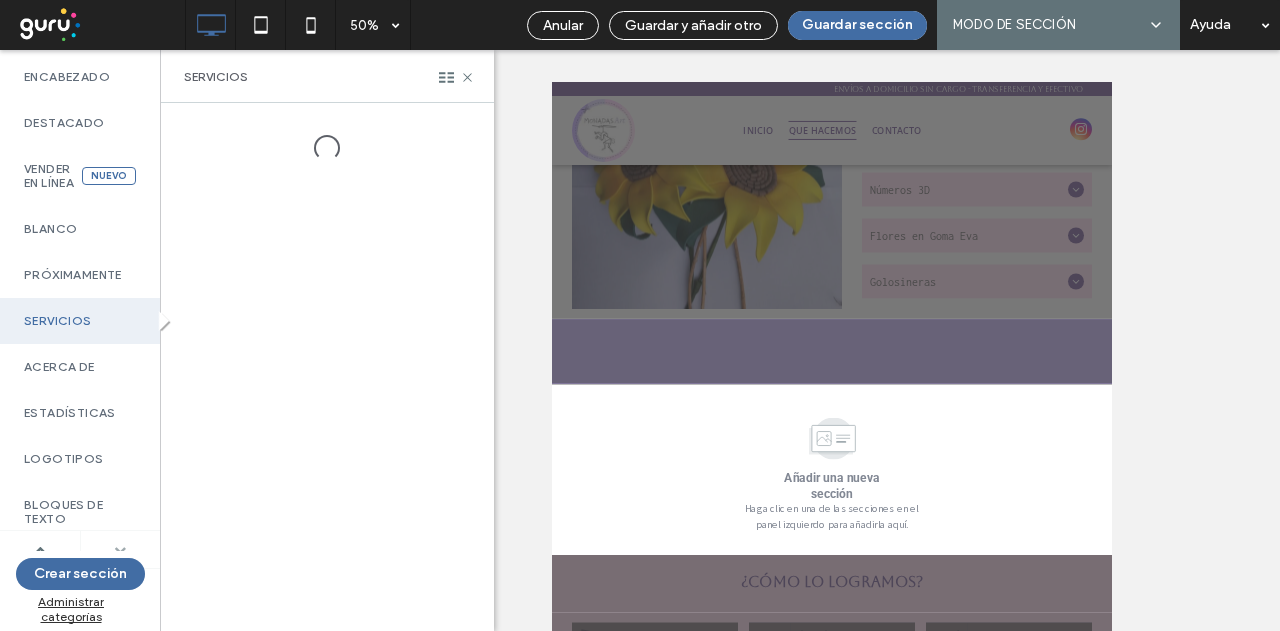 click at bounding box center [120, 550] 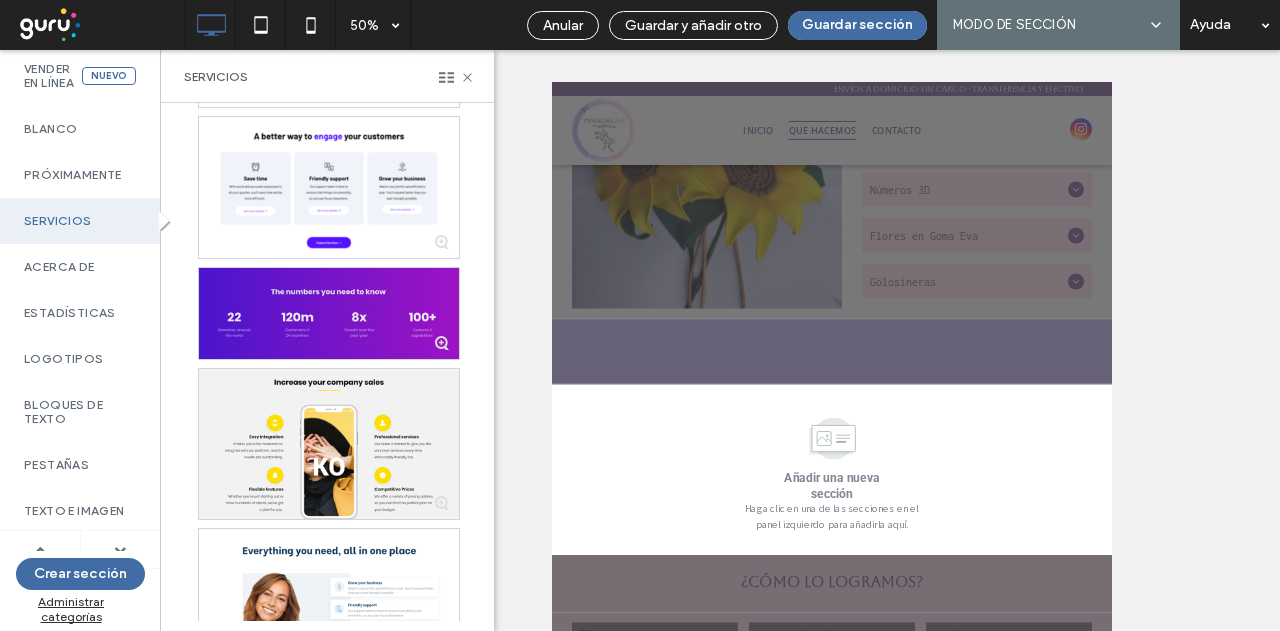 scroll, scrollTop: 3800, scrollLeft: 0, axis: vertical 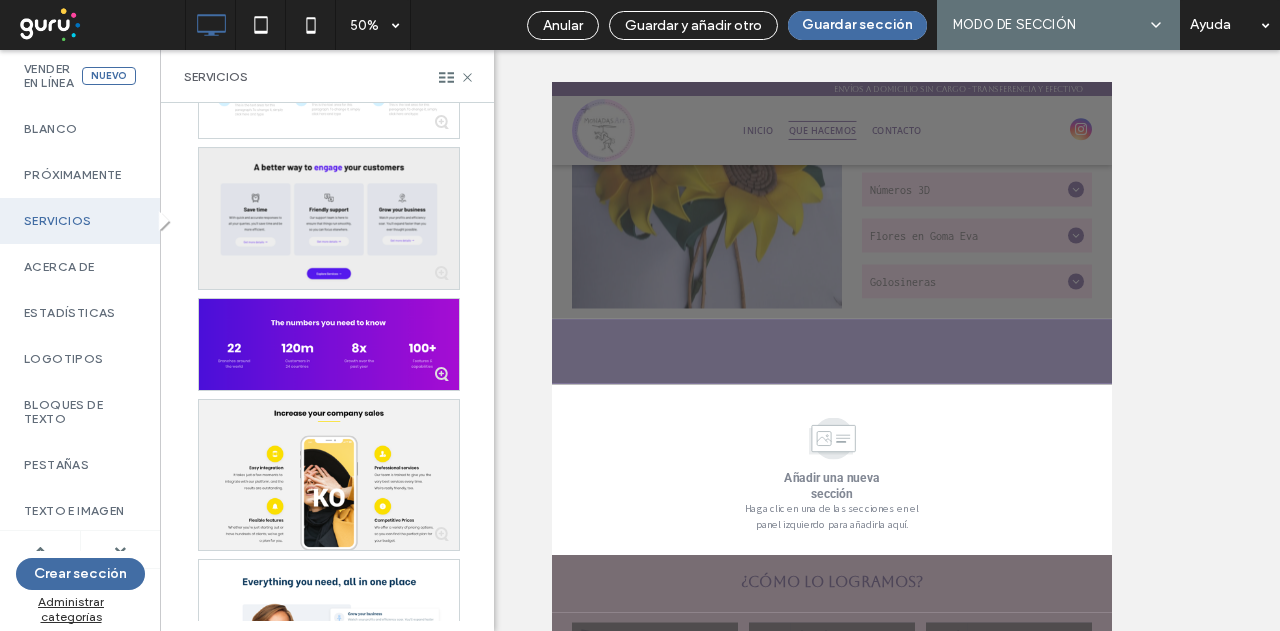 click at bounding box center [329, 219] 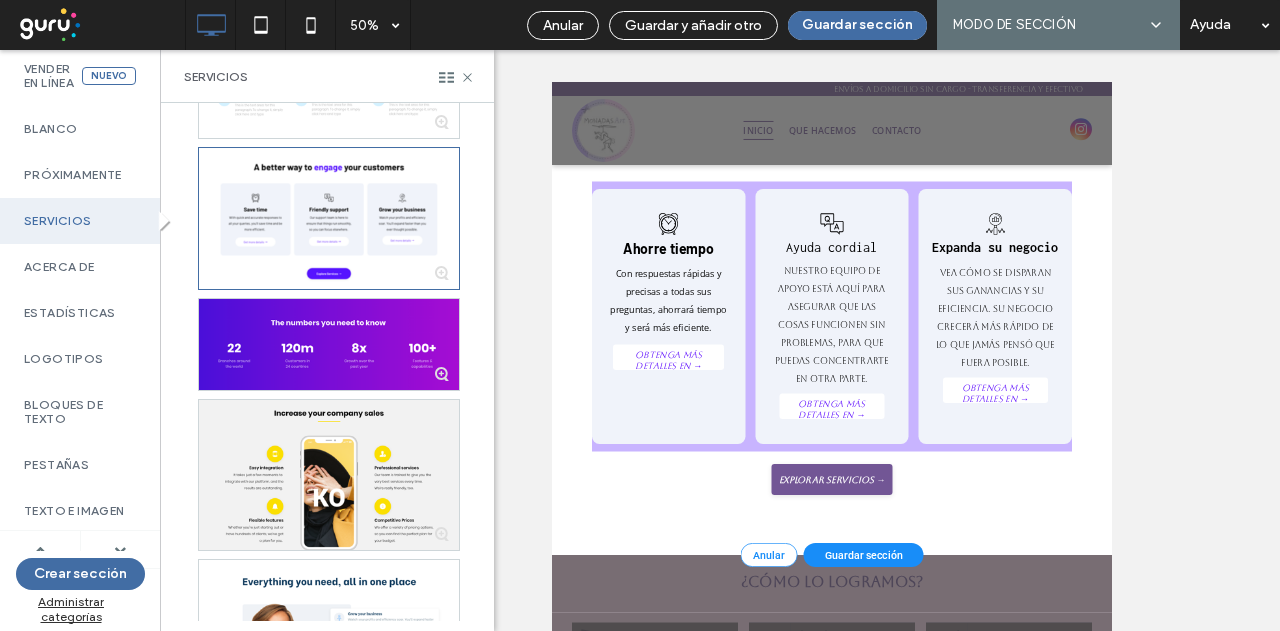 scroll, scrollTop: 1958, scrollLeft: 0, axis: vertical 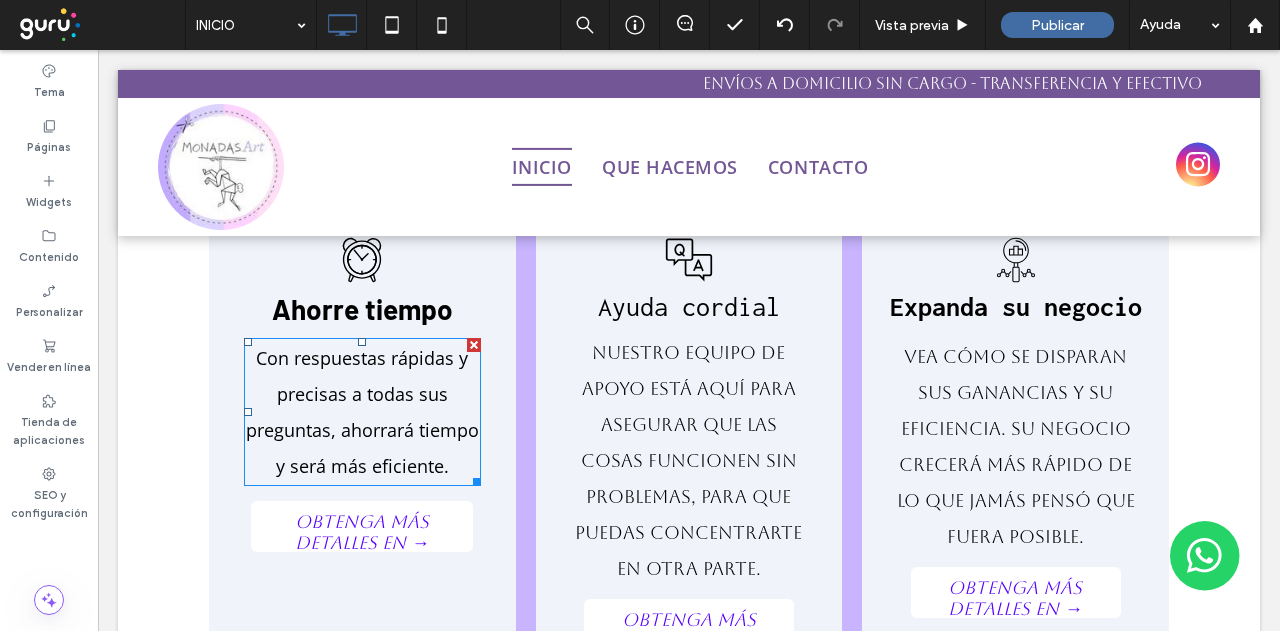 click at bounding box center (474, 345) 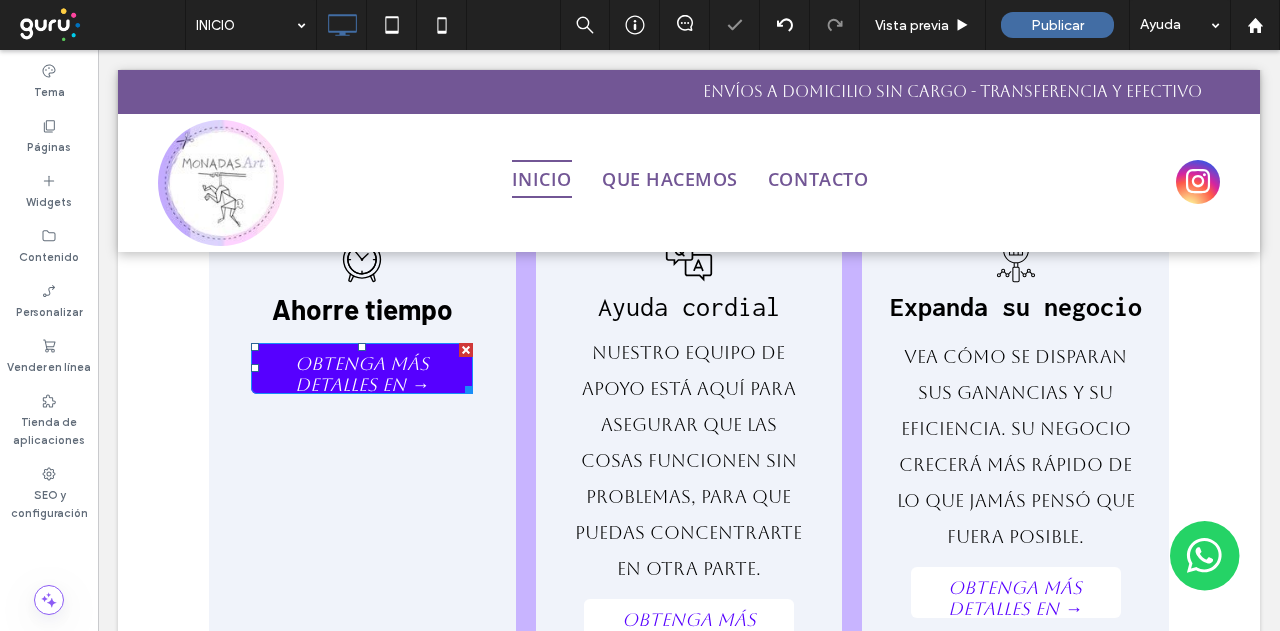 click at bounding box center (466, 350) 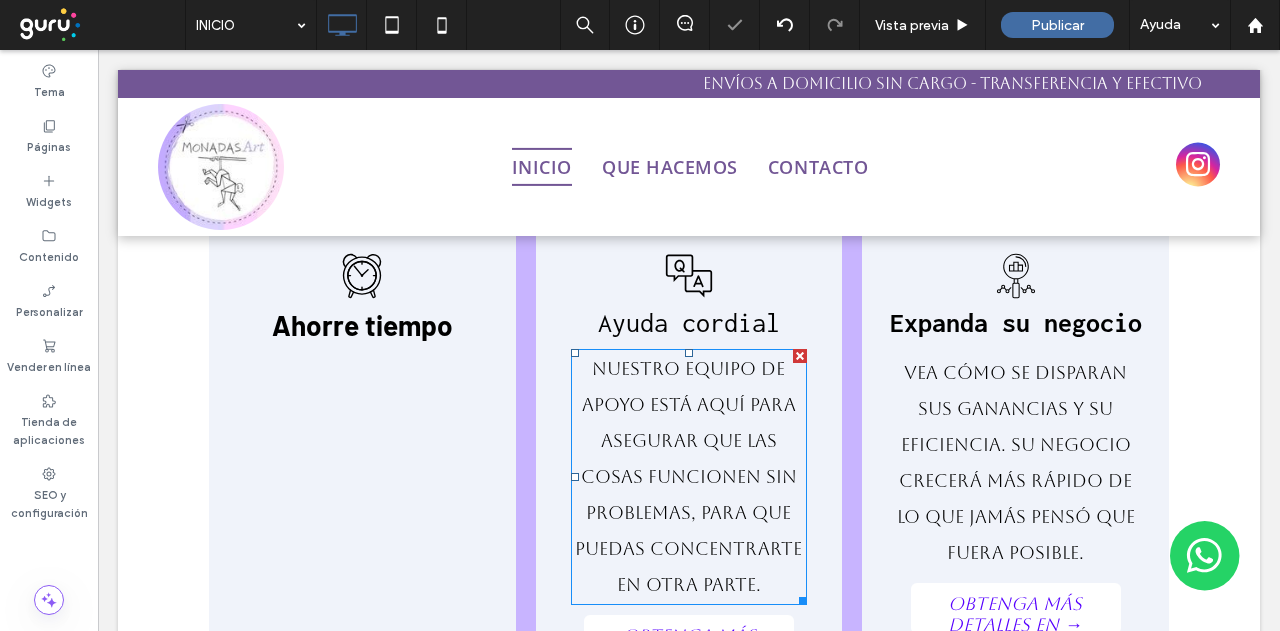 scroll, scrollTop: 2004, scrollLeft: 0, axis: vertical 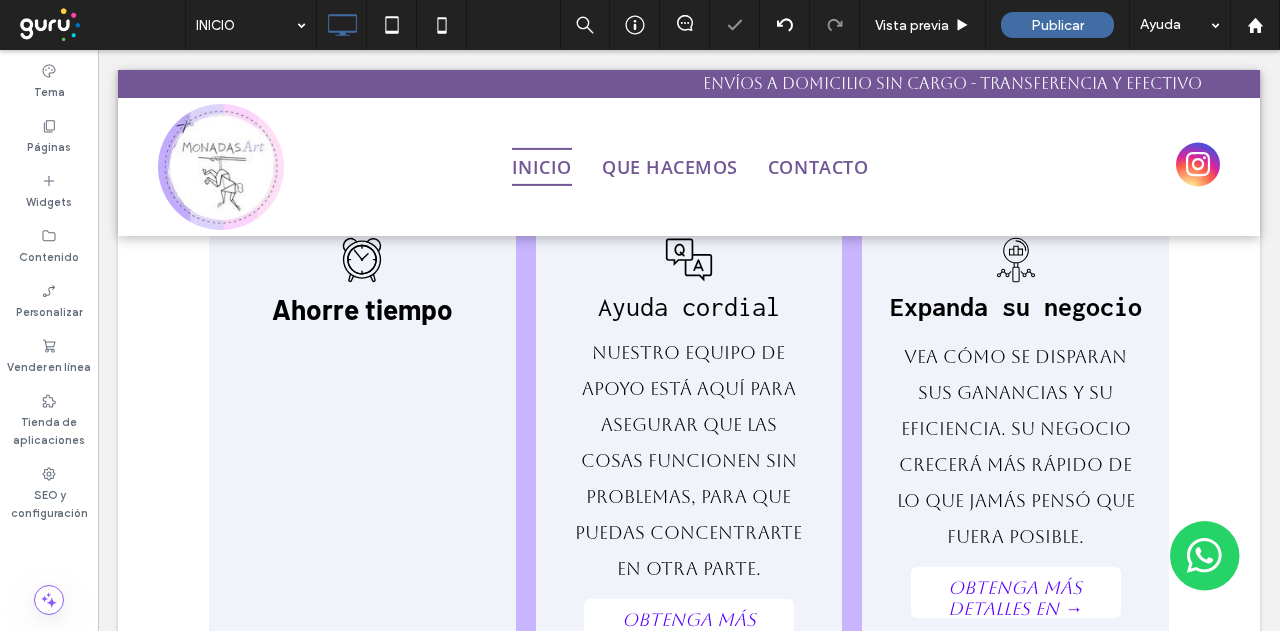click on "Ayuda cordial   Nuestro equipo de apoyo está aquí para asegurar que las cosas funcionen sin problemas, para que puedas concentrarte en otra parte.
Obtenga más detalles en →
Click To Paste" at bounding box center [689, 445] 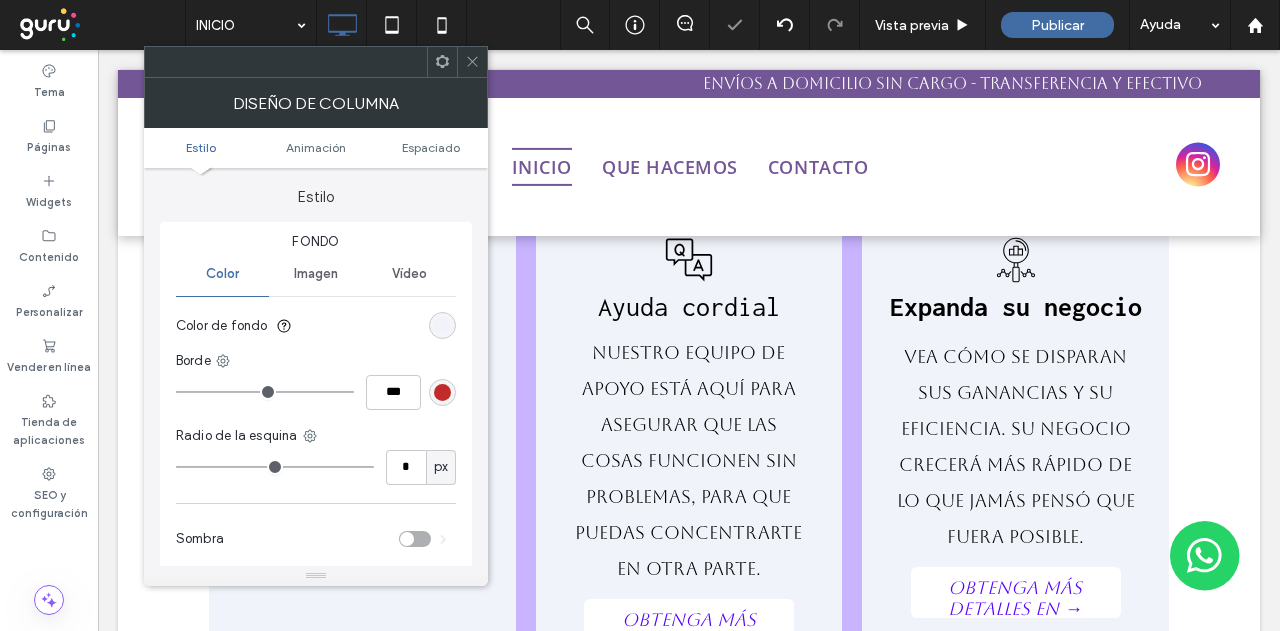 type on "**" 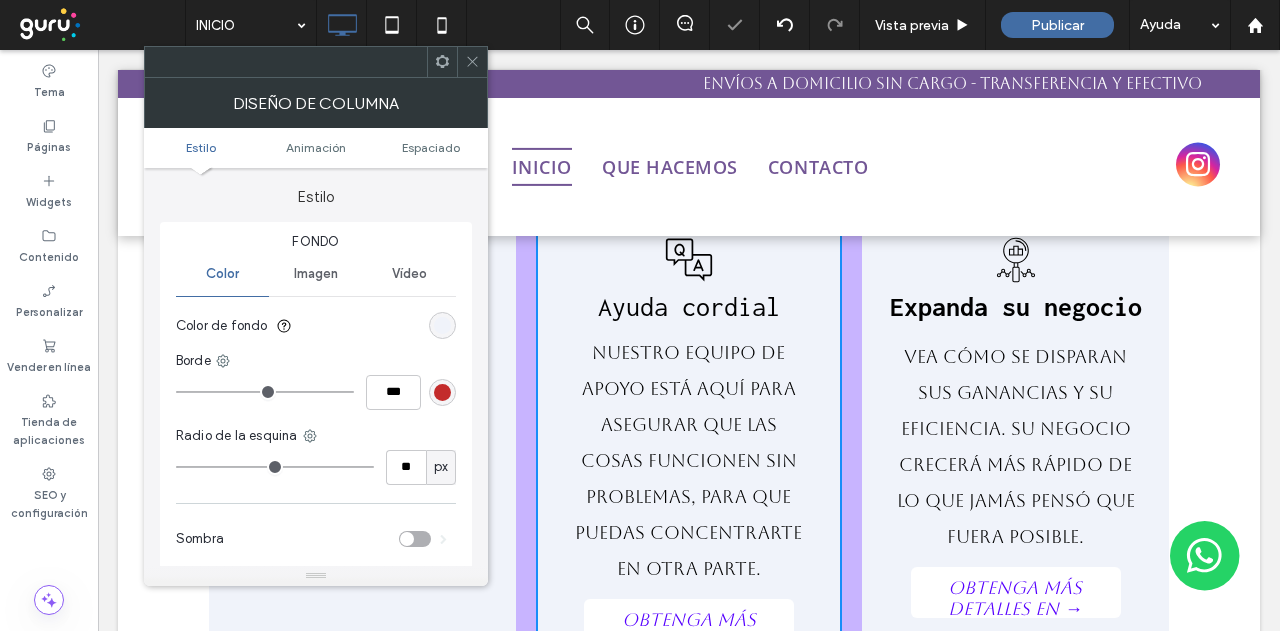 click on "Nuestro equipo de apoyo está aquí para asegurar que las cosas funcionen sin problemas, para que puedas concentrarte en otra parte." at bounding box center [689, 461] 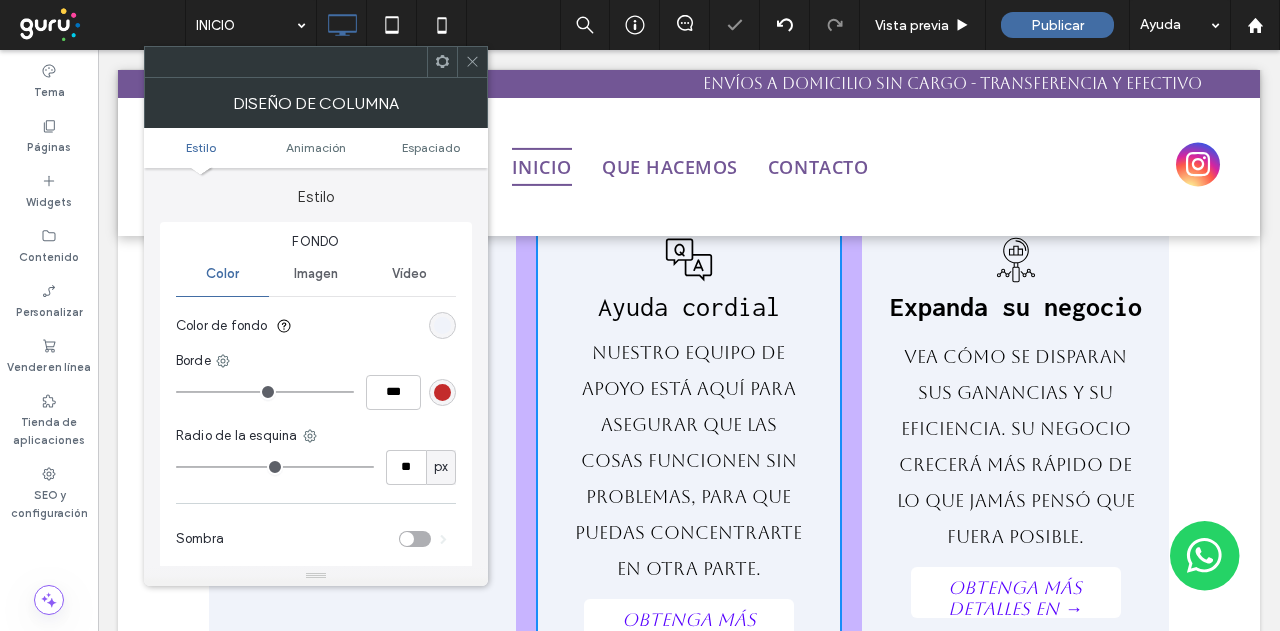 scroll, scrollTop: 1988, scrollLeft: 0, axis: vertical 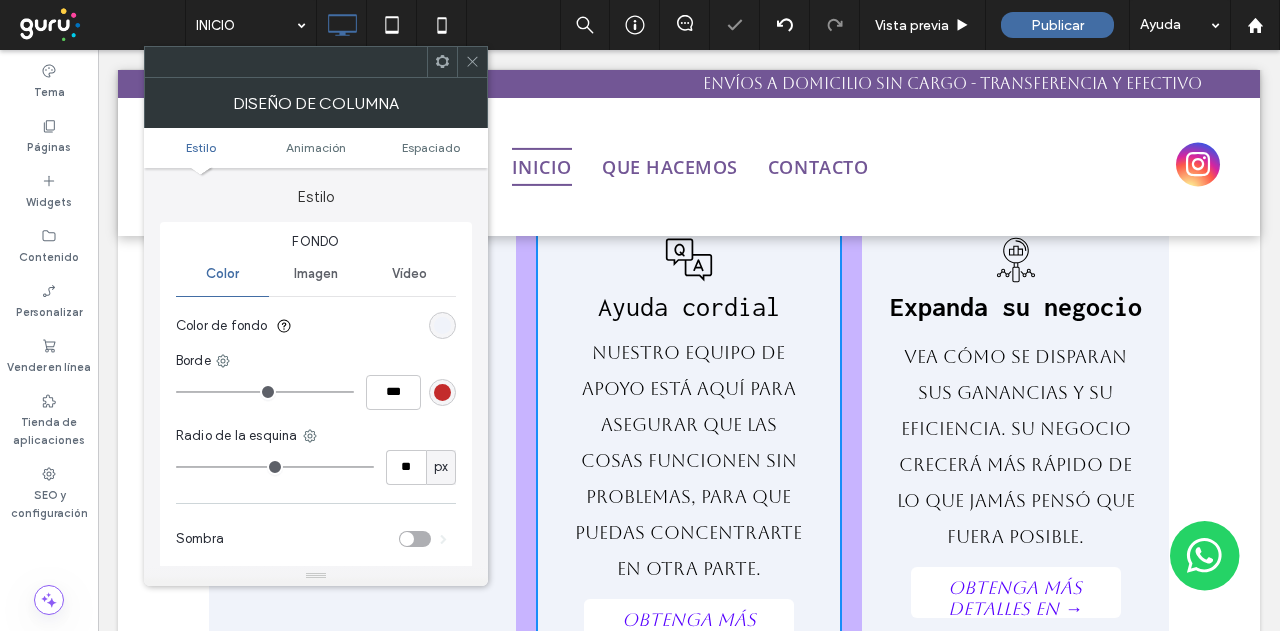 click 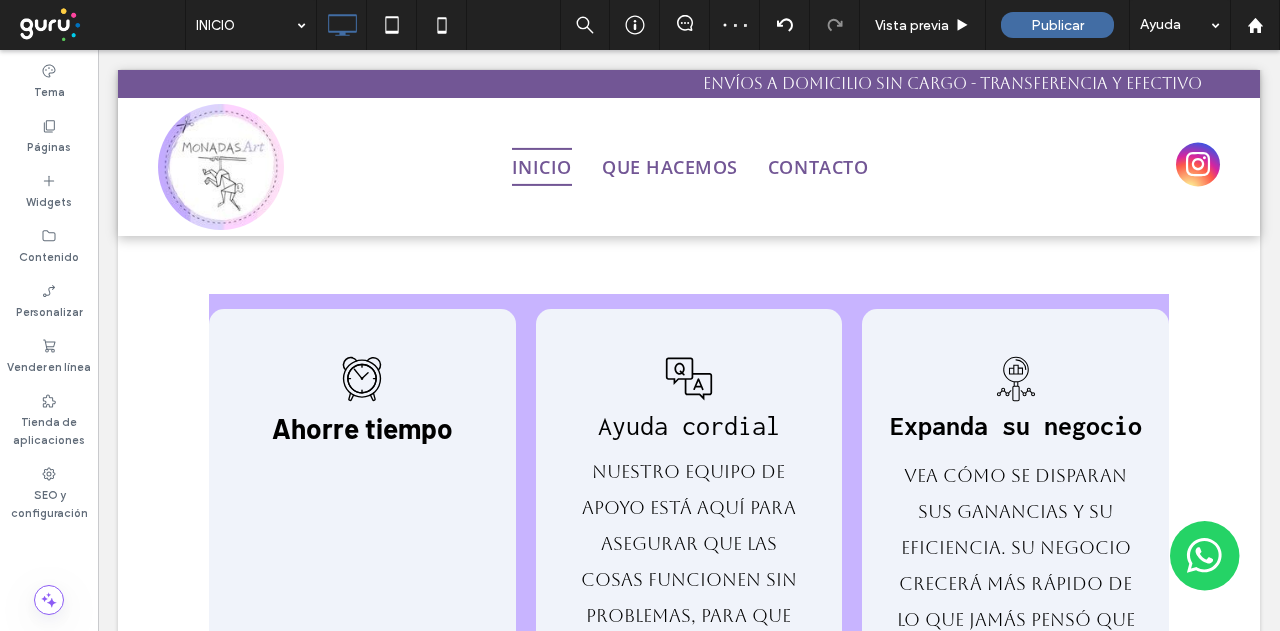 scroll, scrollTop: 1888, scrollLeft: 0, axis: vertical 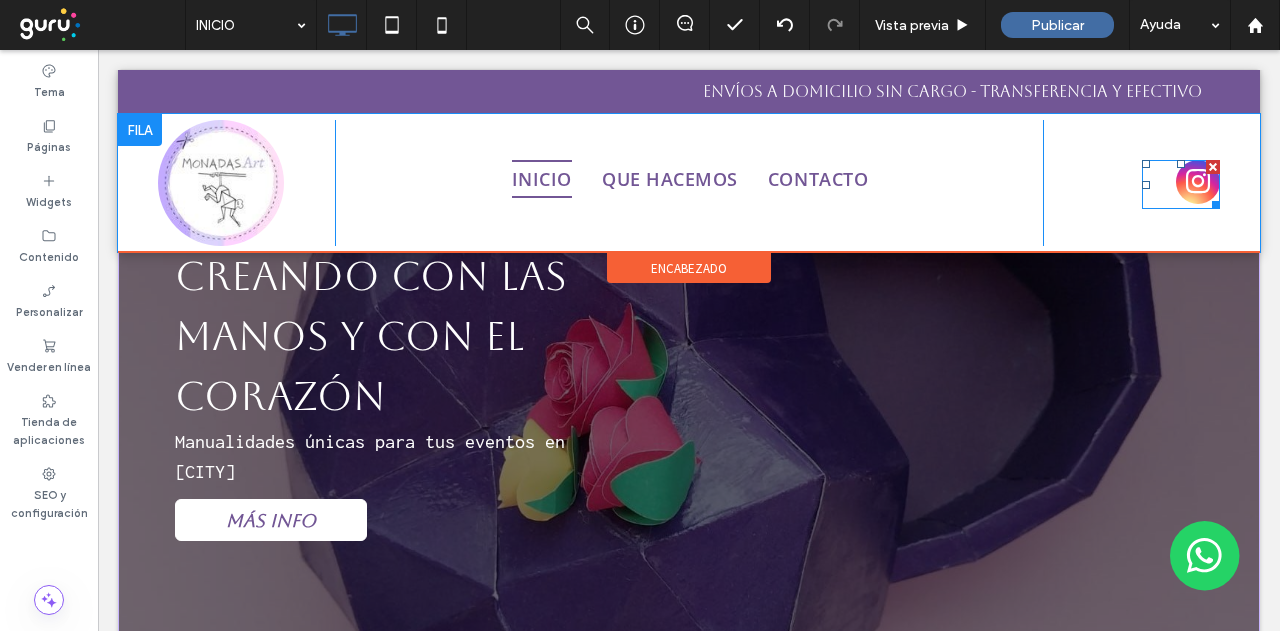 click at bounding box center [1198, 182] 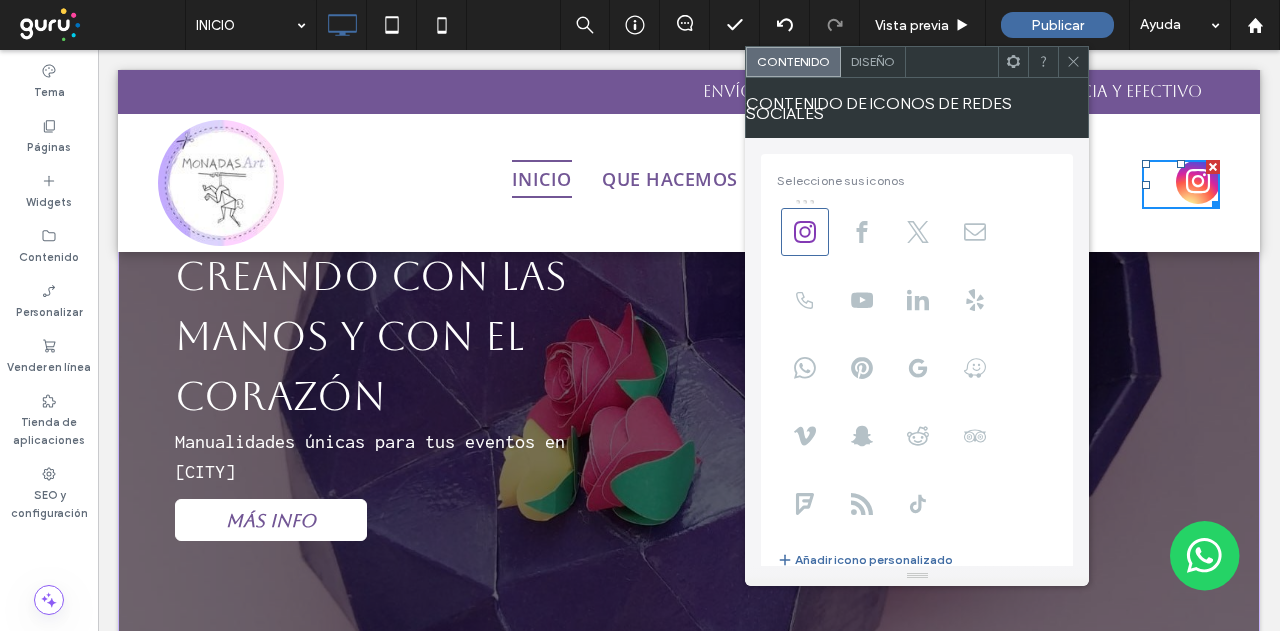click at bounding box center (1073, 62) 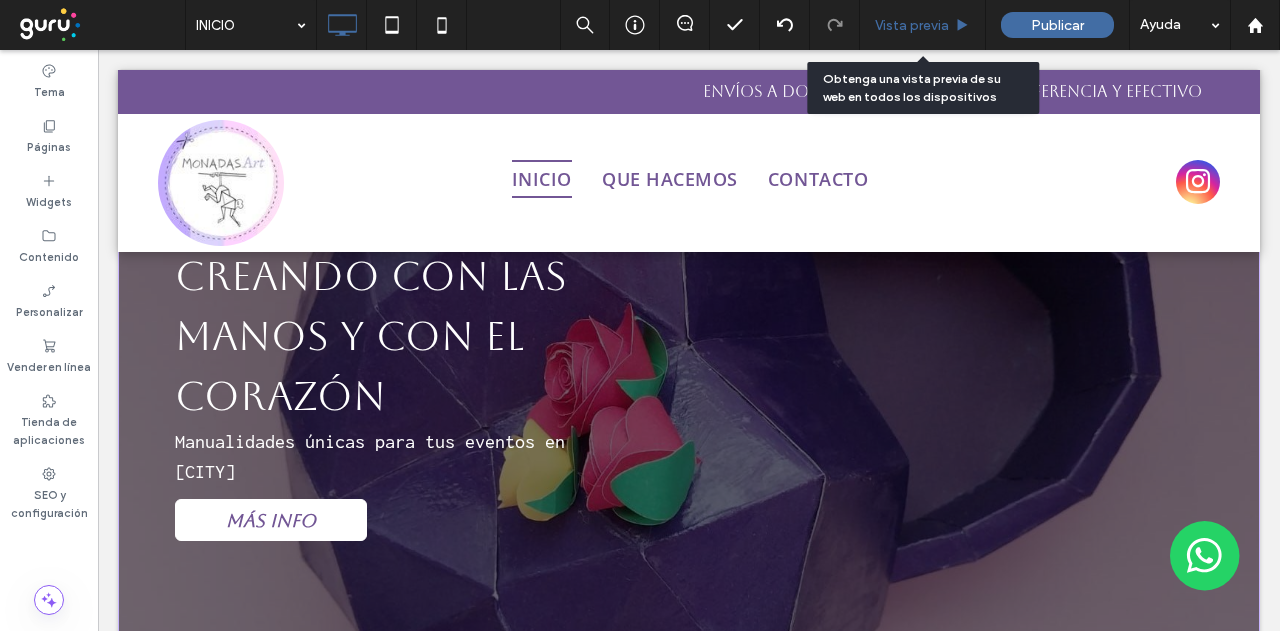 click on "Vista previa" at bounding box center (923, 25) 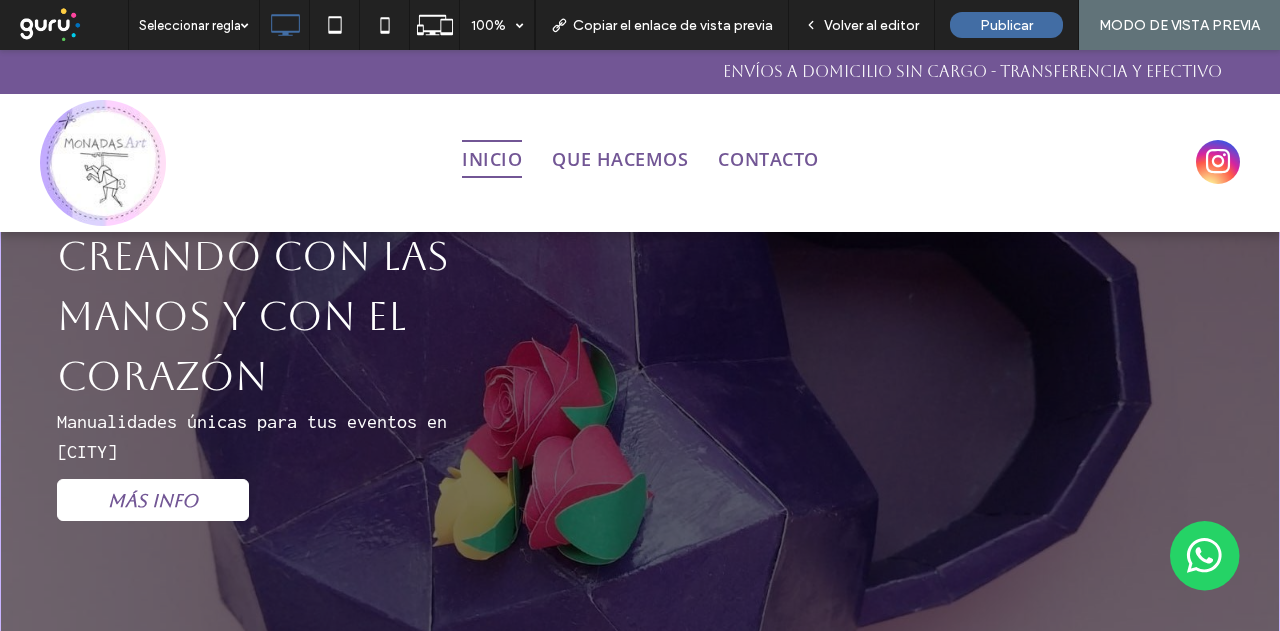 click at bounding box center (1218, 162) 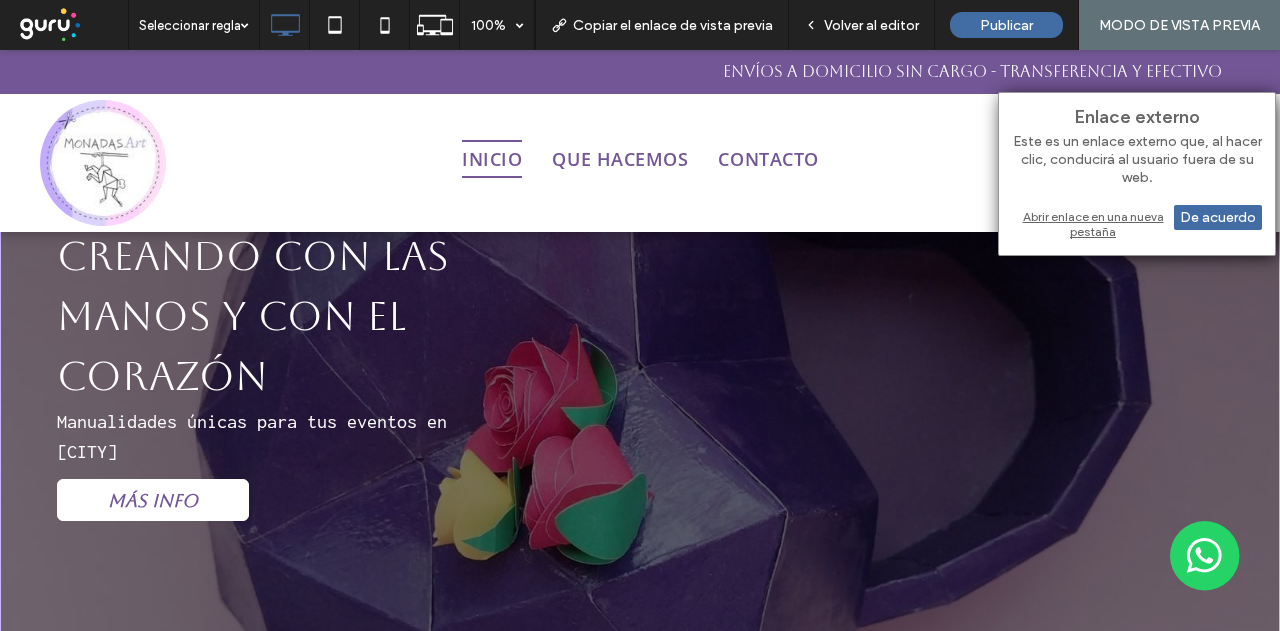 click on "Abrir enlace en una nueva pestaña" at bounding box center (1137, 224) 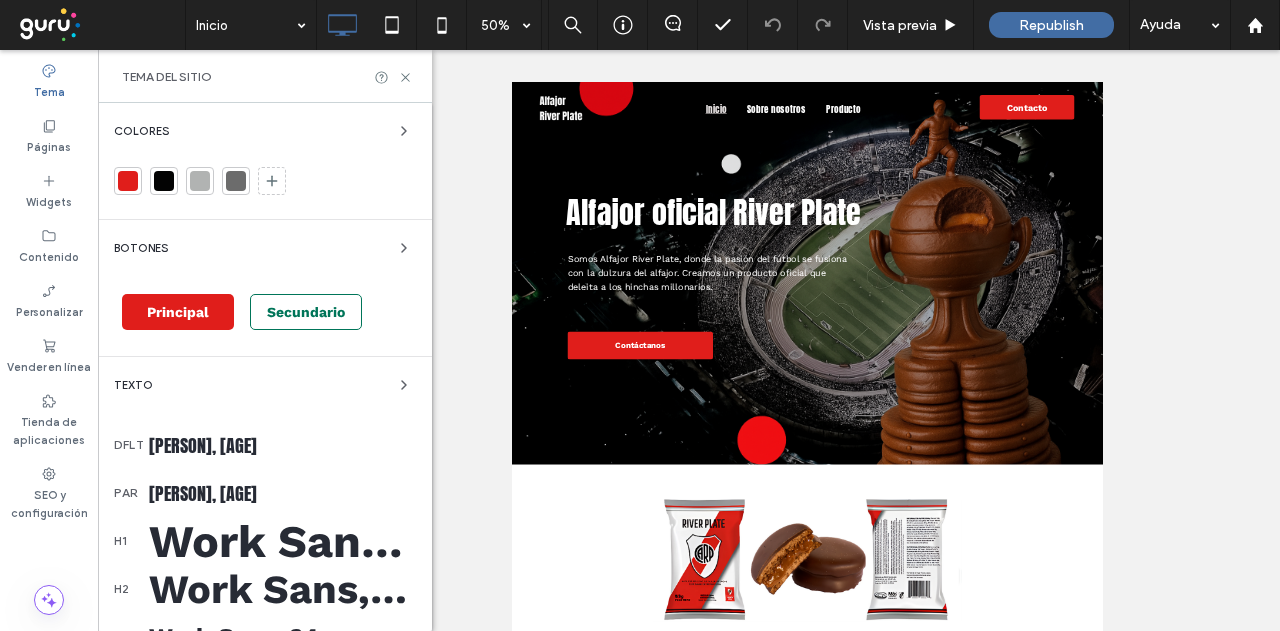scroll, scrollTop: 0, scrollLeft: 0, axis: both 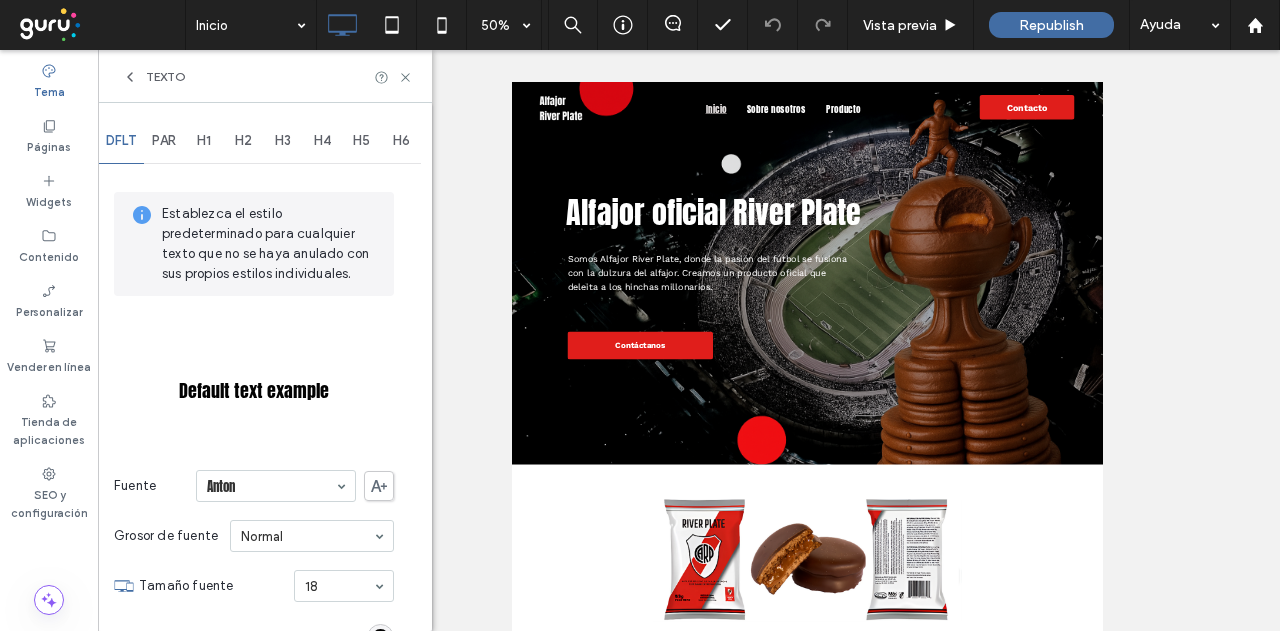 click 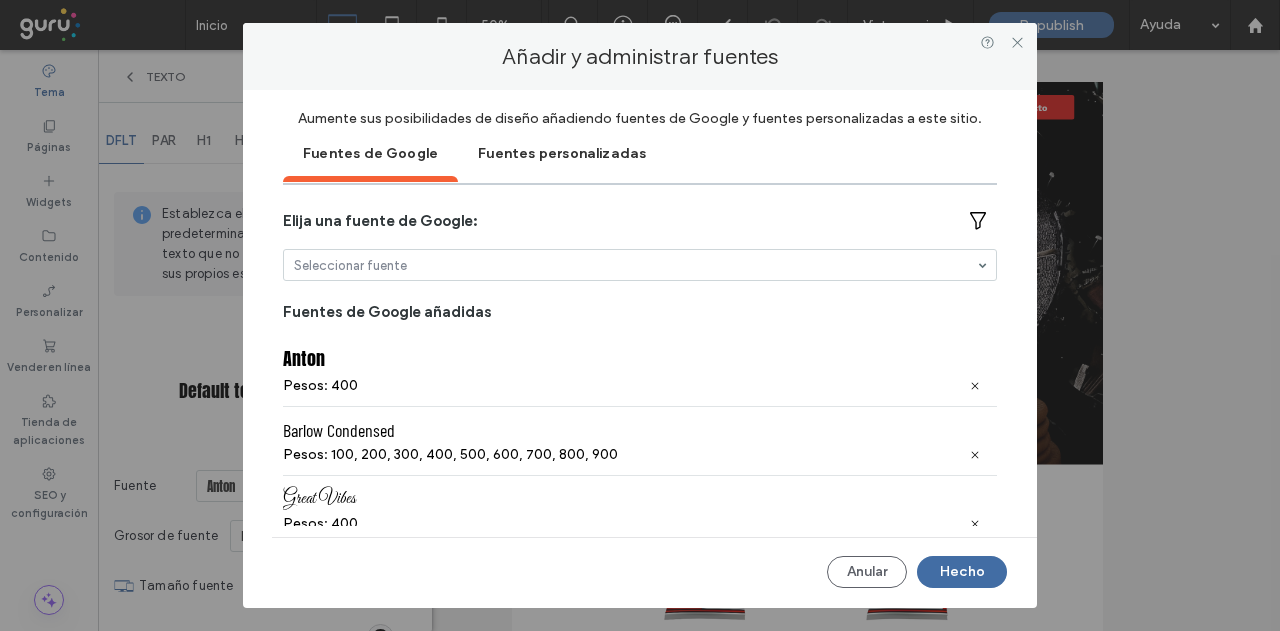 click on "Fuentes personalizadas" at bounding box center (562, 152) 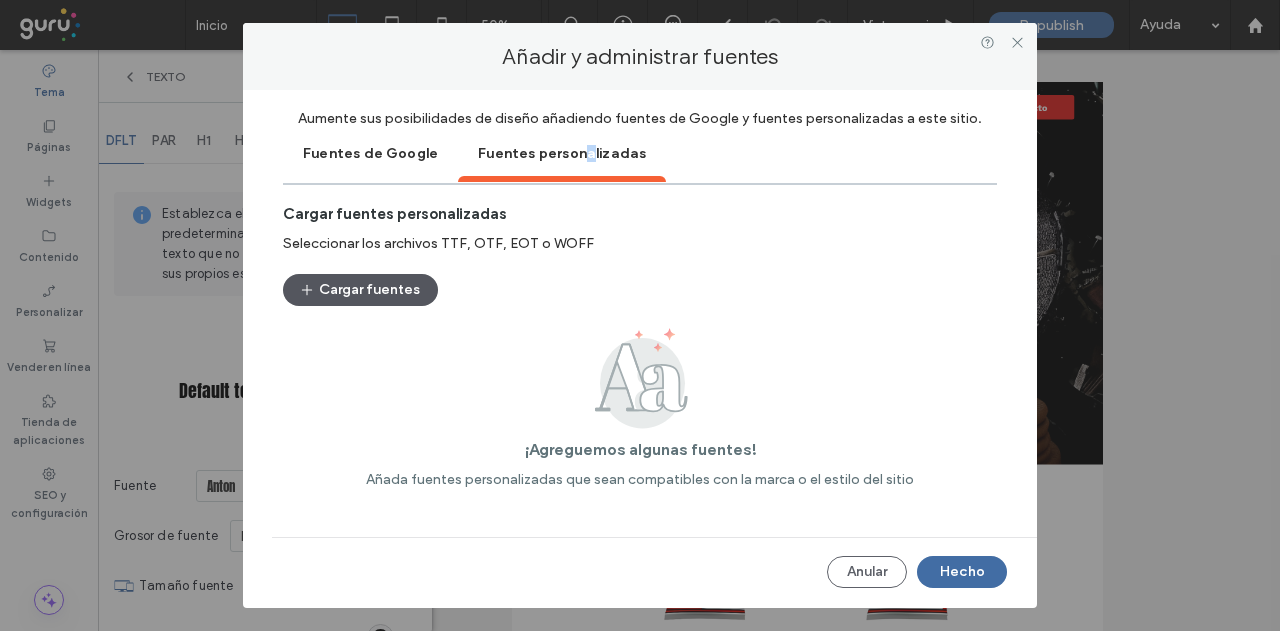 click on "Cargar fuentes" at bounding box center (360, 290) 